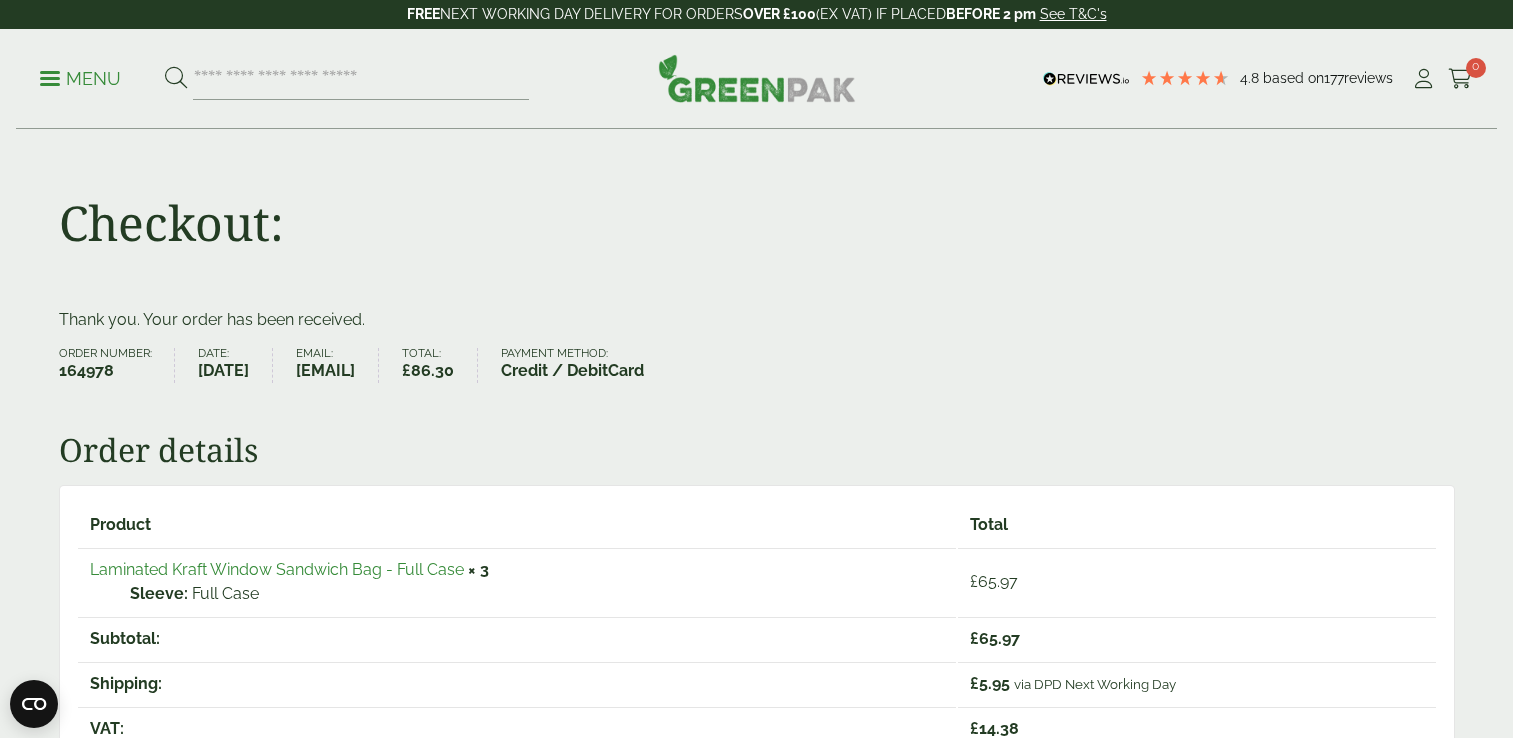 scroll, scrollTop: 0, scrollLeft: 0, axis: both 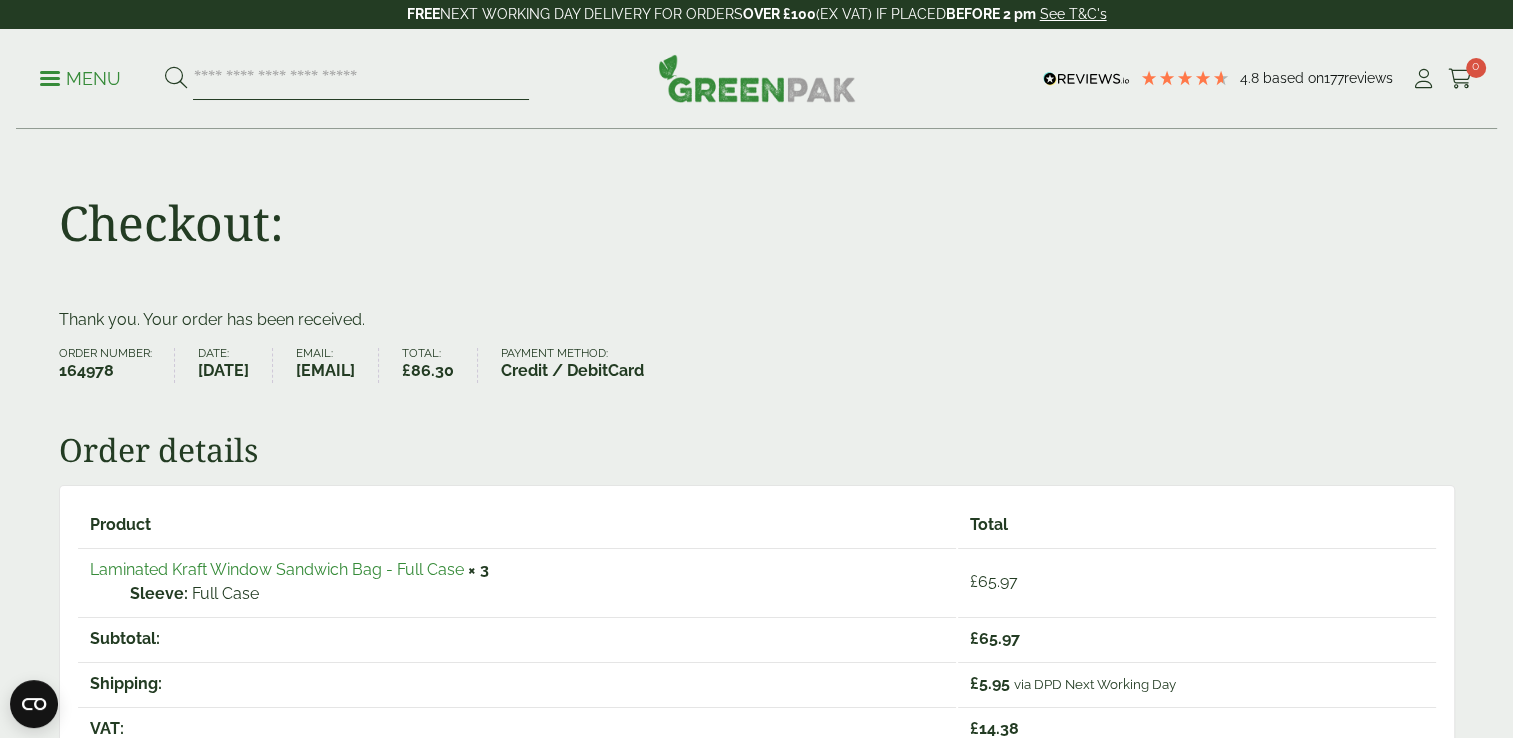 click at bounding box center [361, 79] 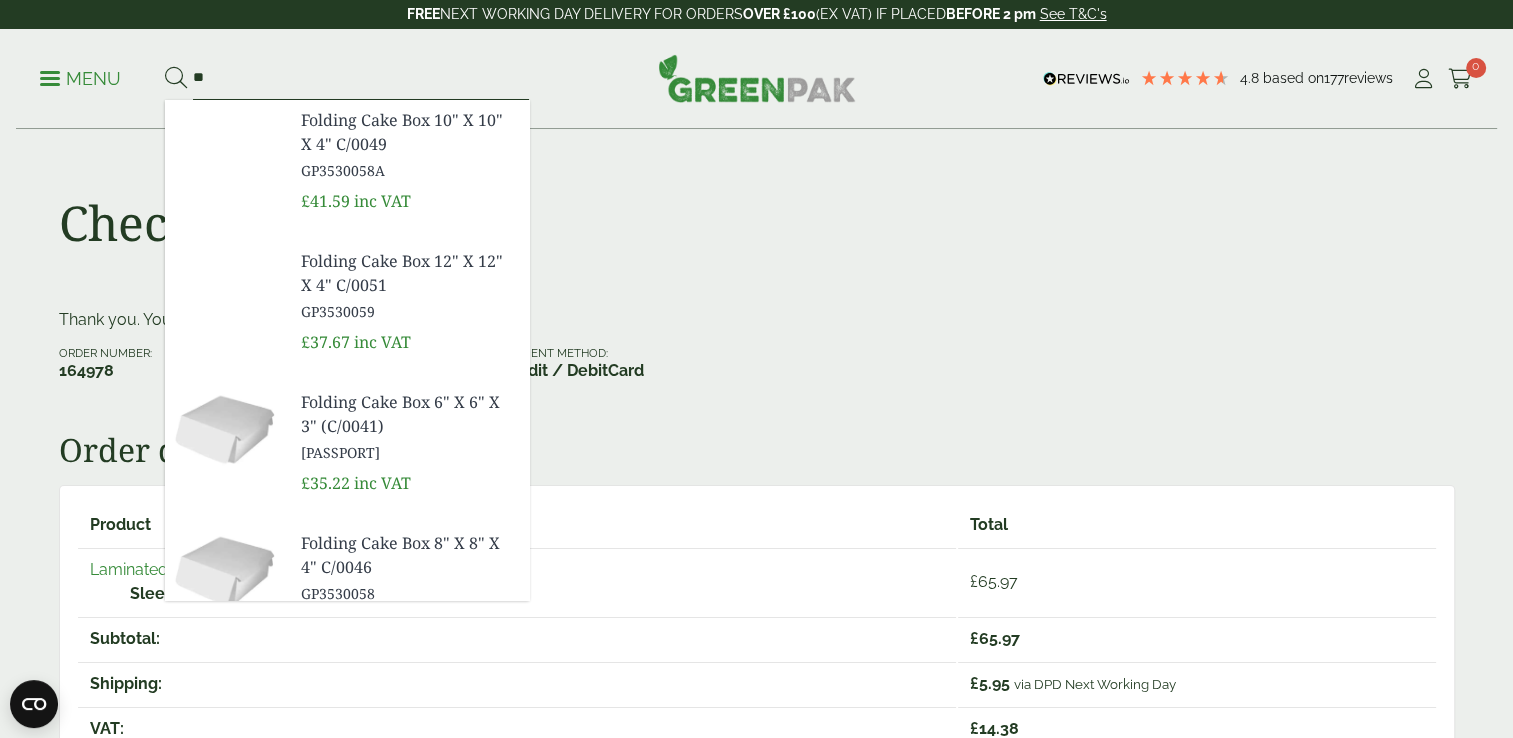type on "*" 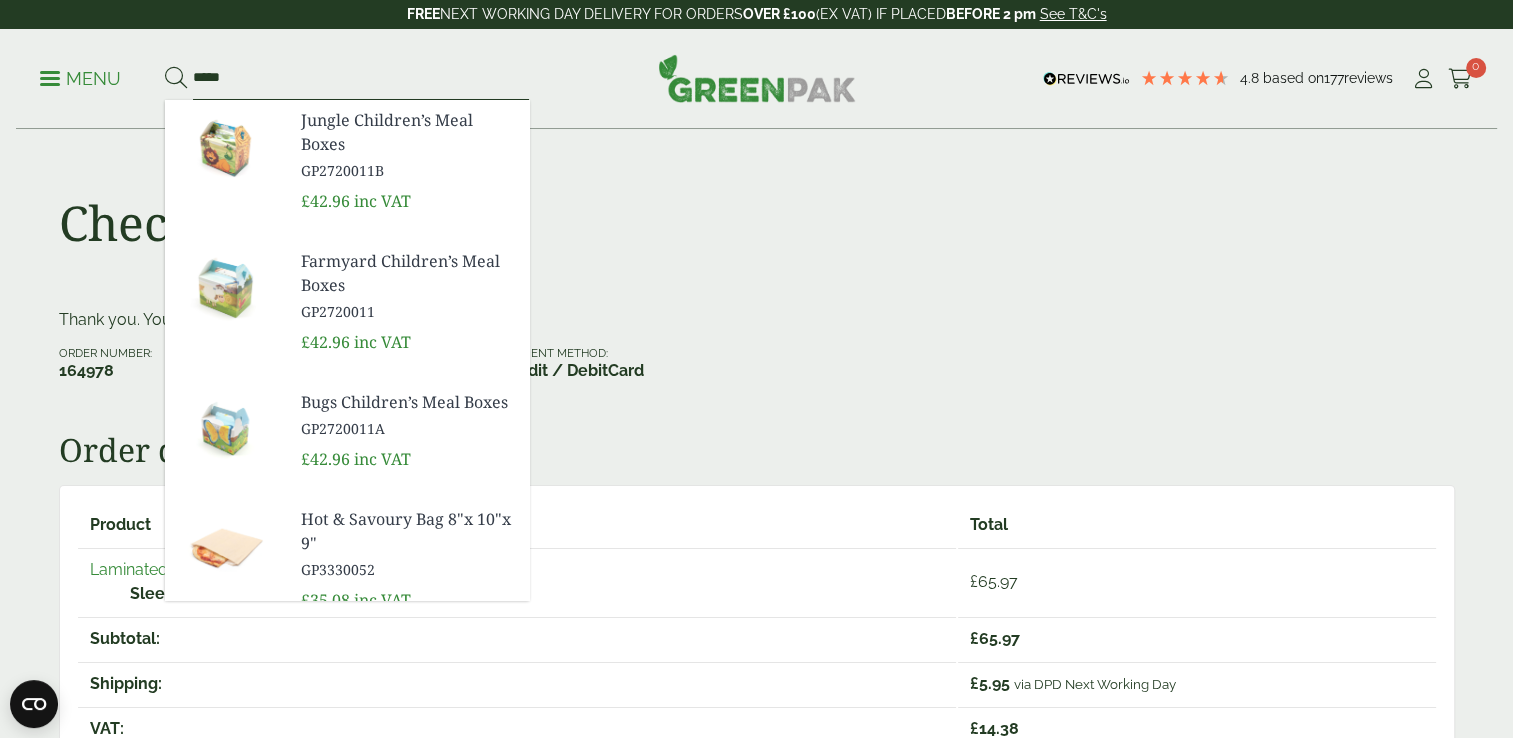 type on "*****" 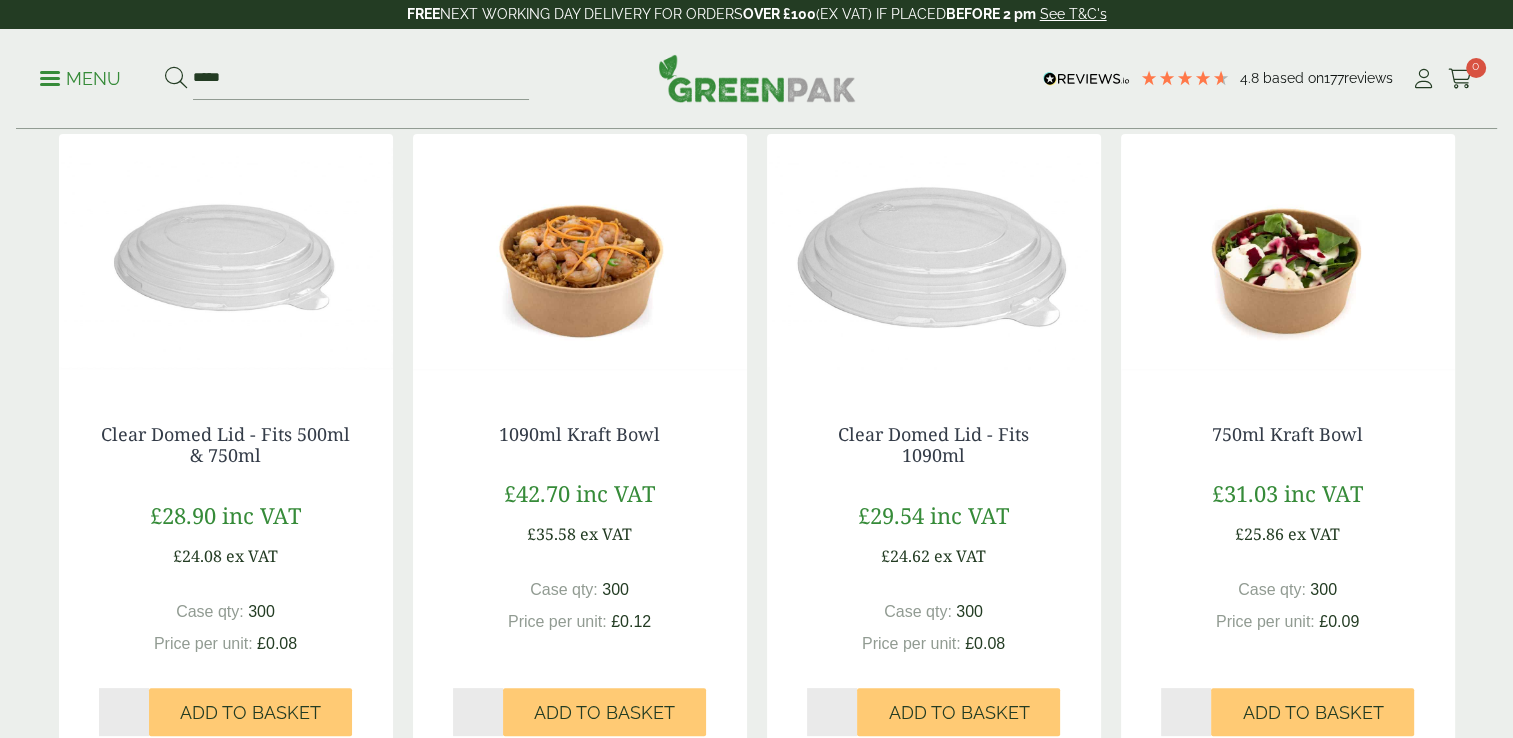 scroll, scrollTop: 0, scrollLeft: 0, axis: both 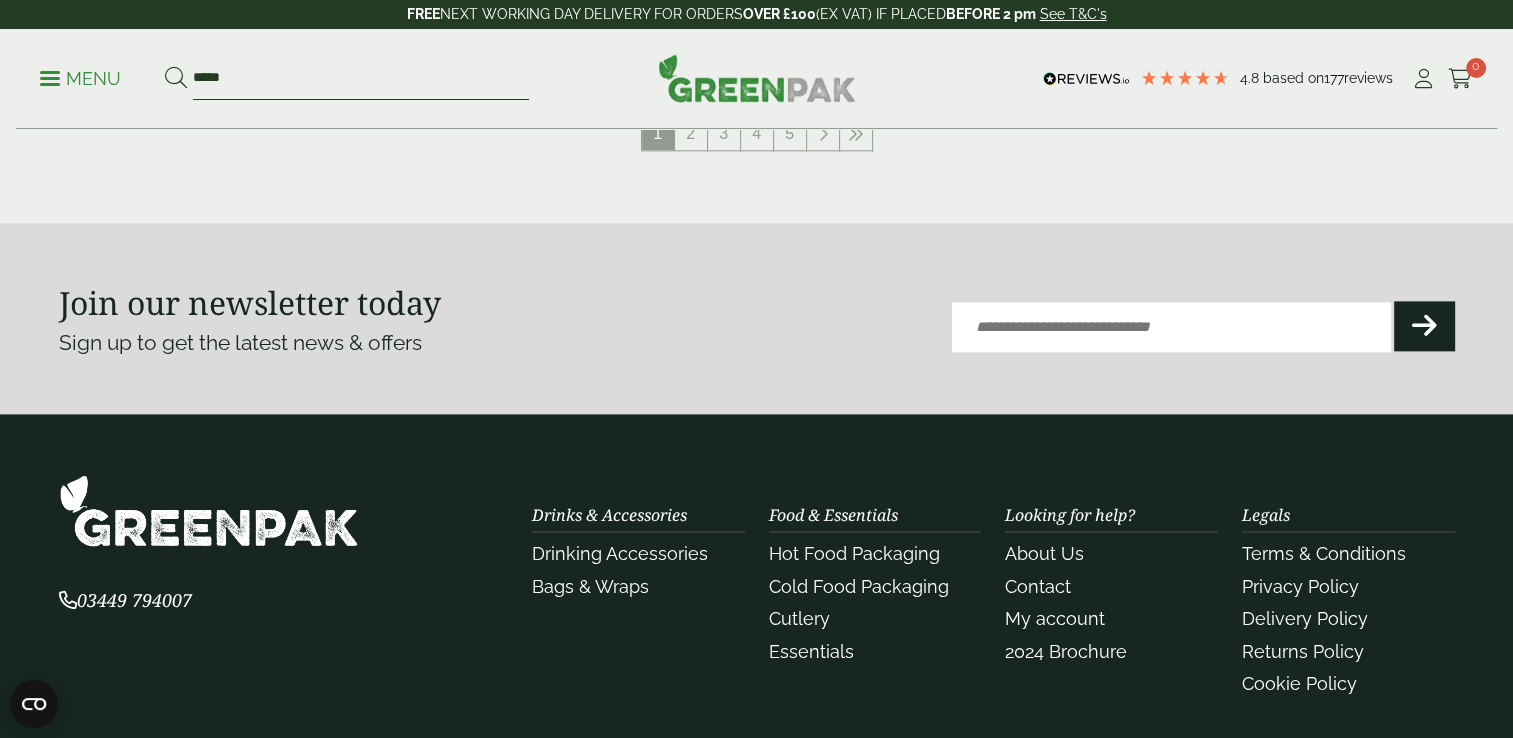 click on "*****" at bounding box center (361, 79) 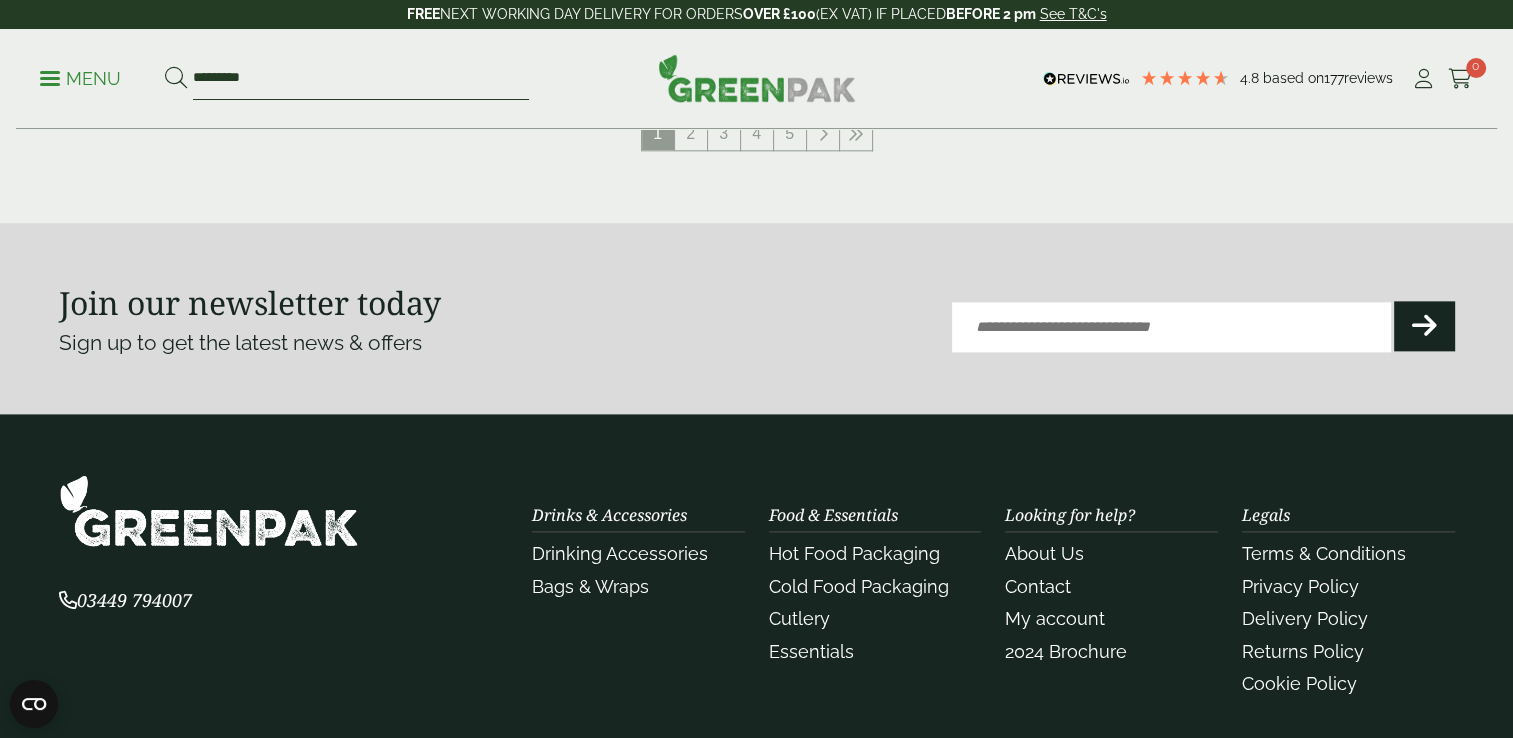 type on "*********" 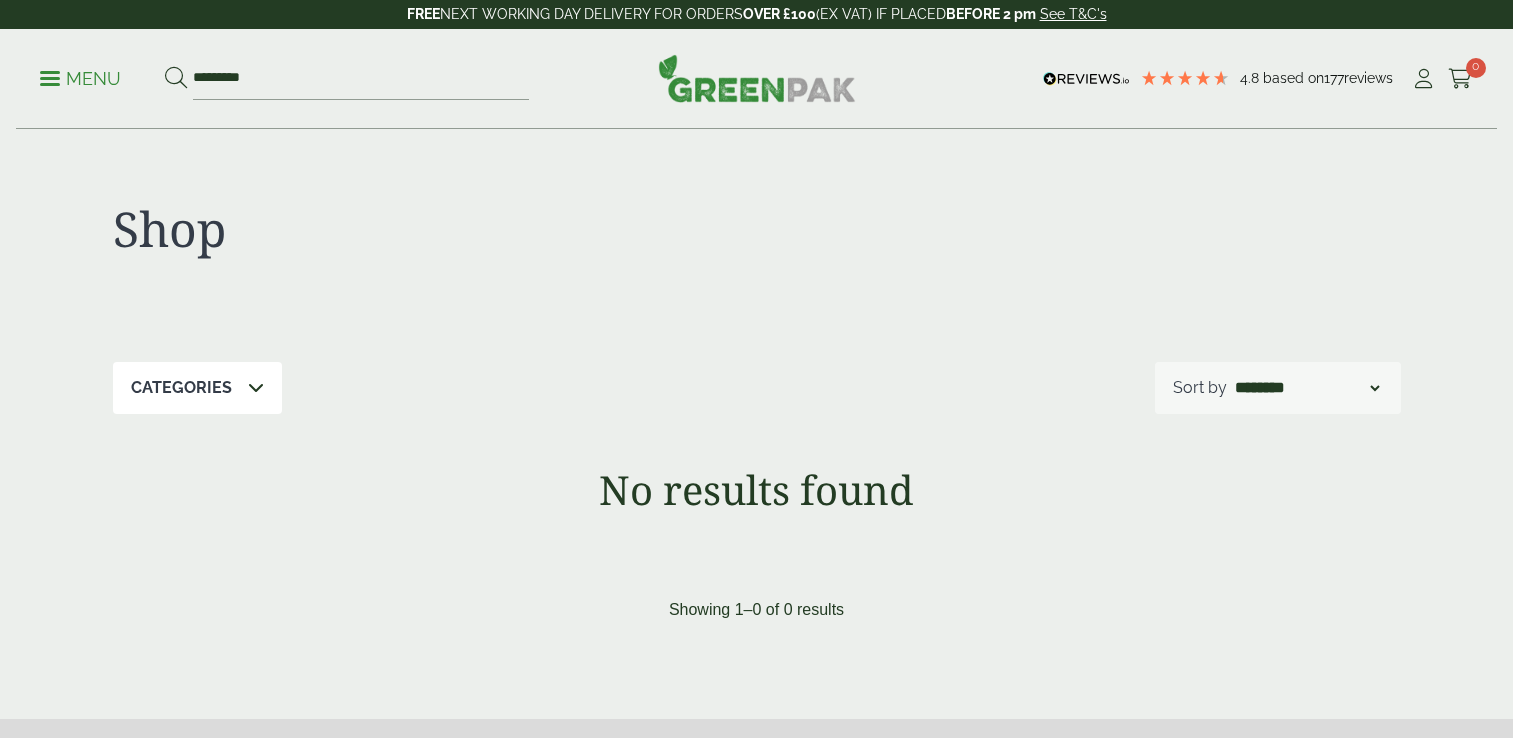 scroll, scrollTop: 0, scrollLeft: 0, axis: both 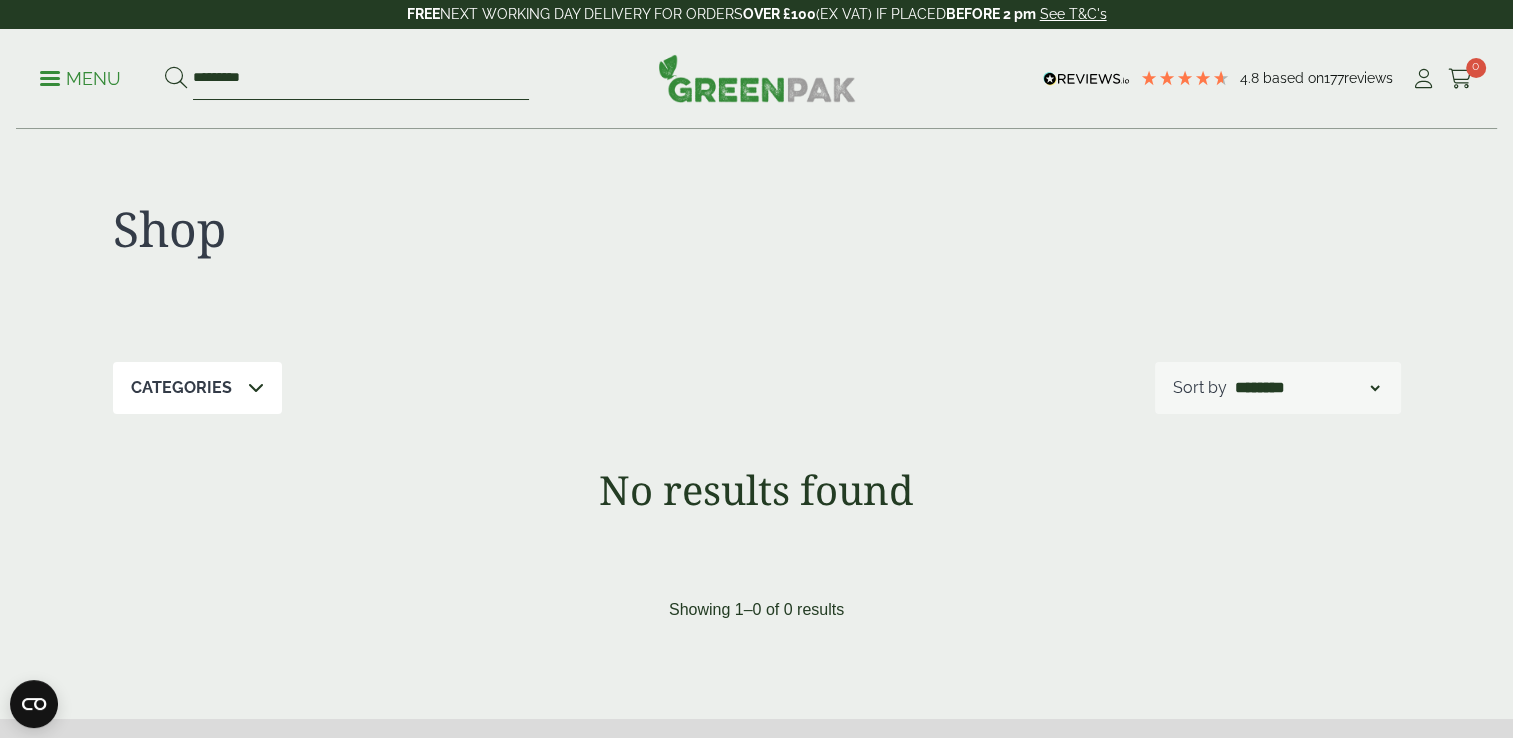click on "*********" at bounding box center (361, 79) 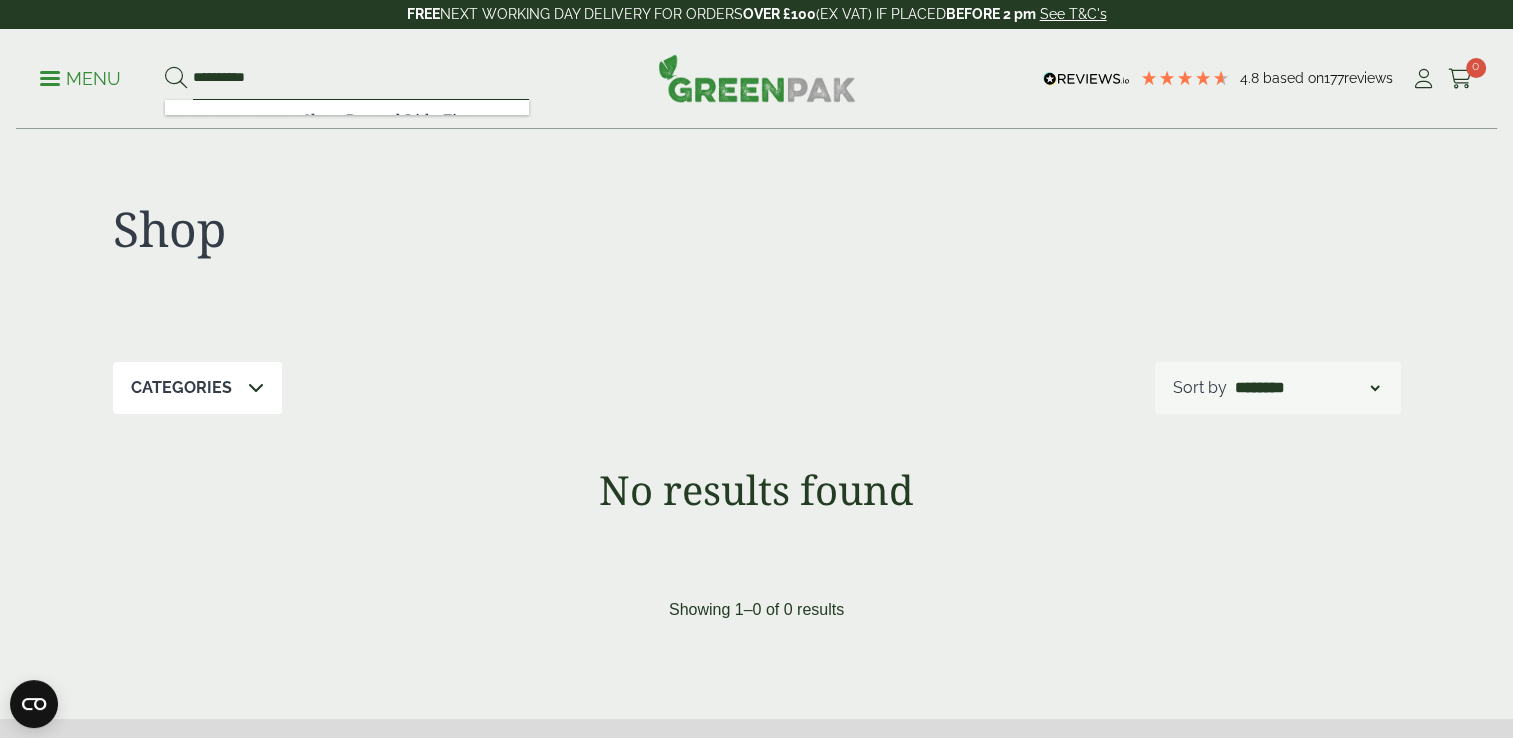 type on "**********" 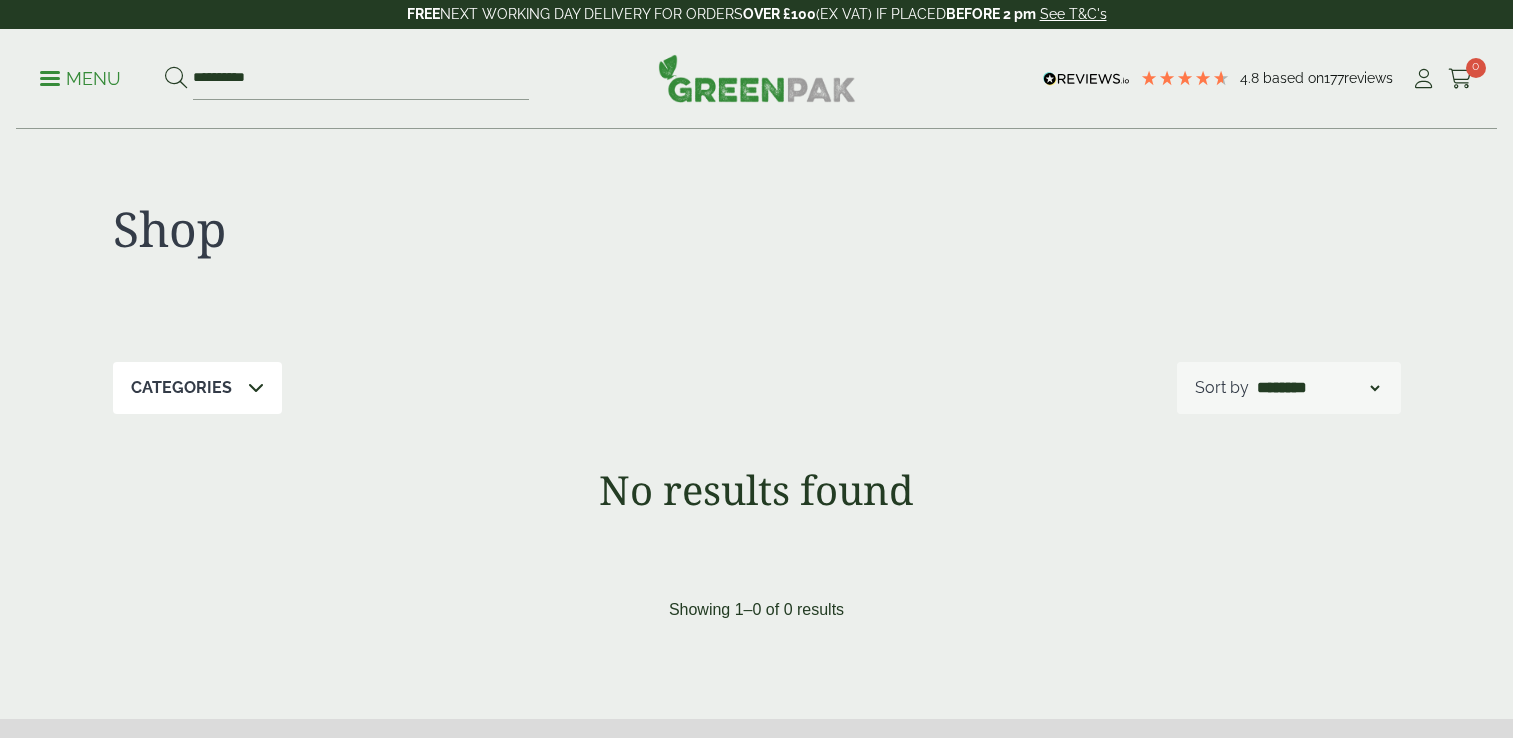 scroll, scrollTop: 0, scrollLeft: 0, axis: both 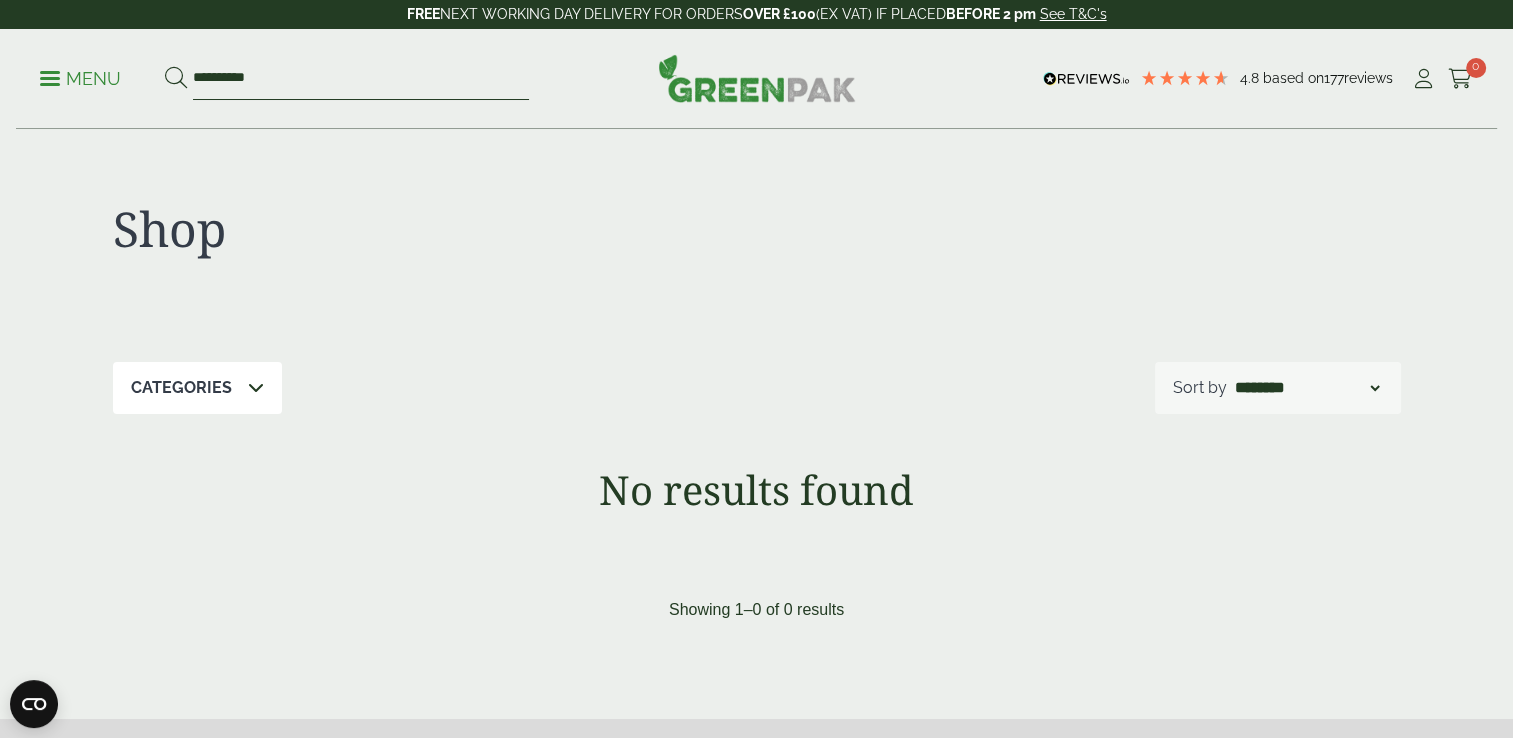 click on "**********" at bounding box center [361, 79] 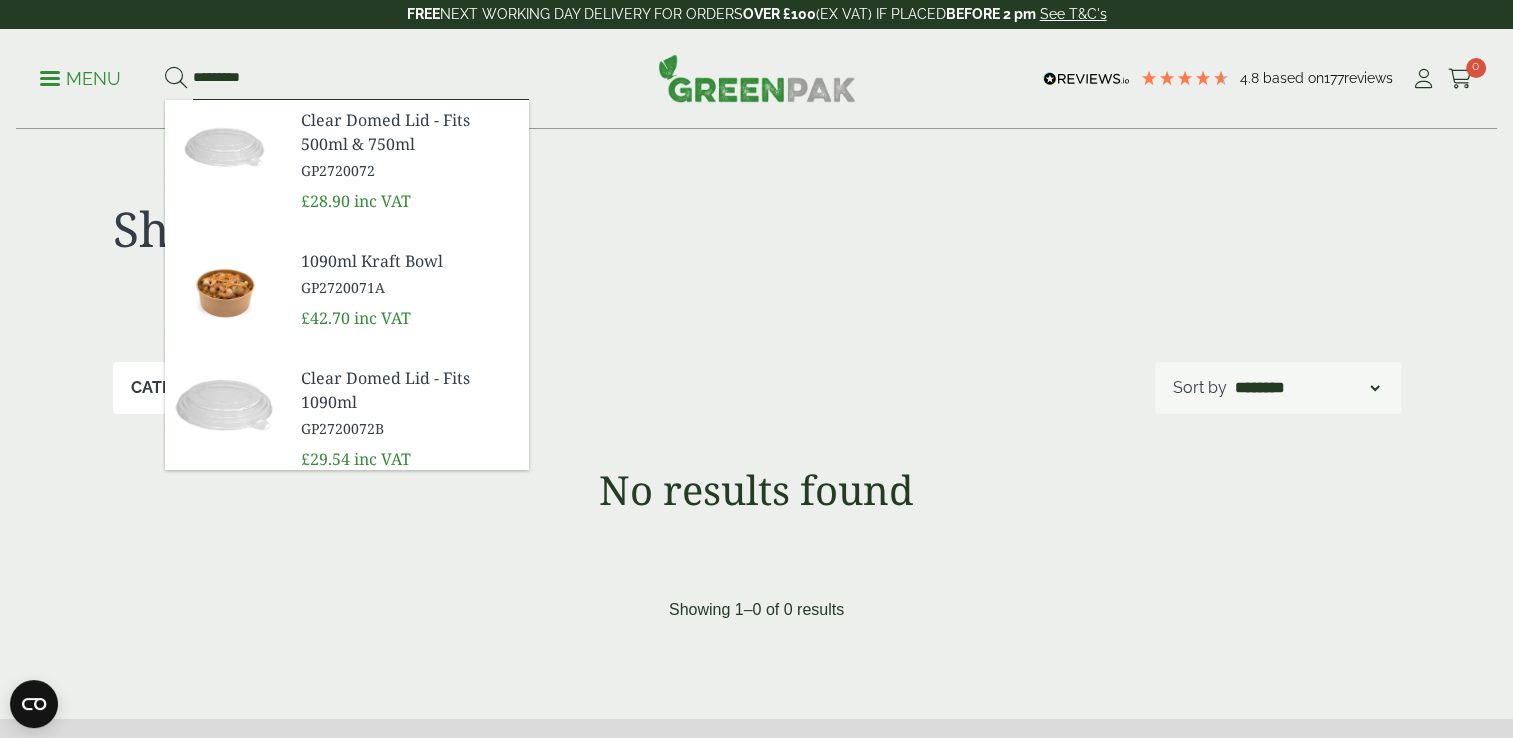 type on "*********" 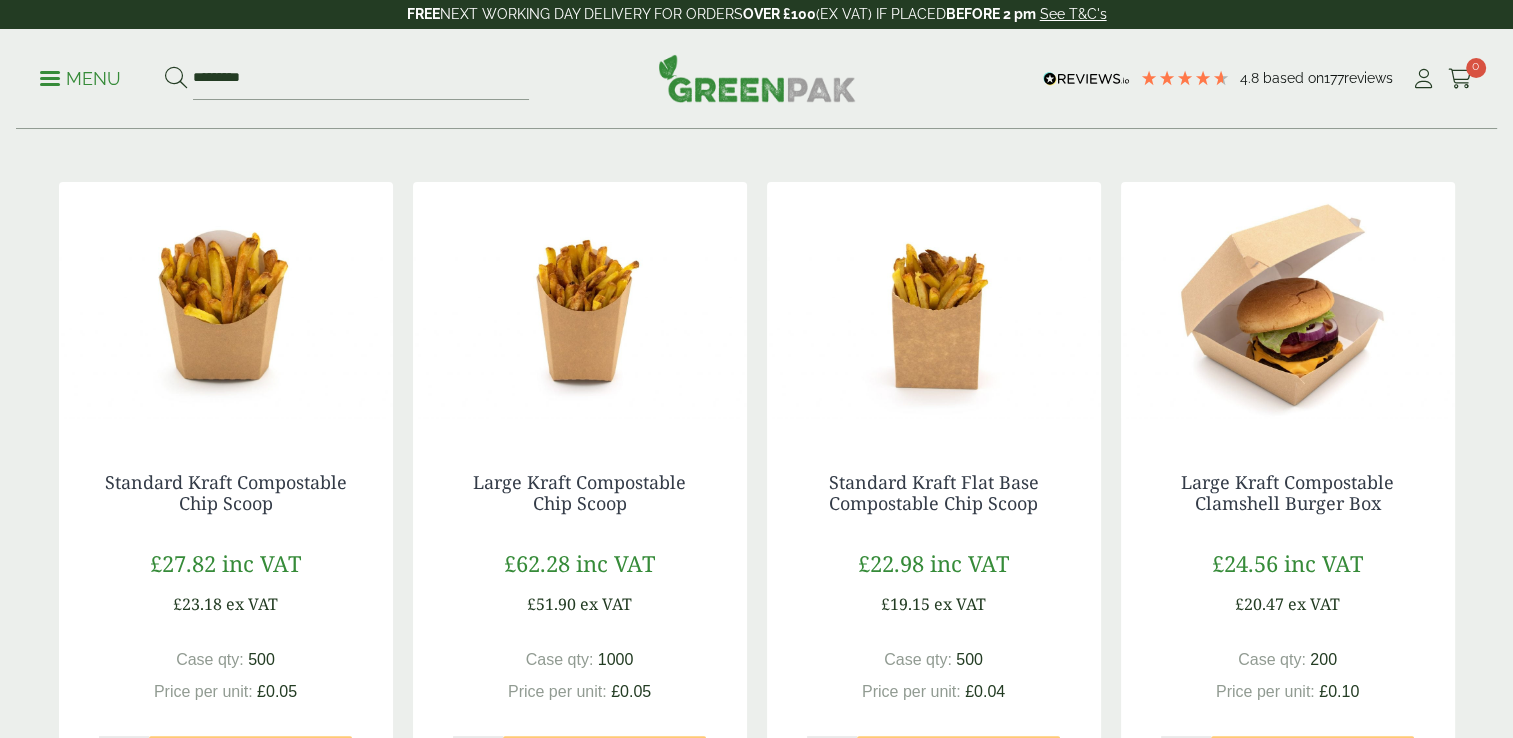 scroll, scrollTop: 0, scrollLeft: 0, axis: both 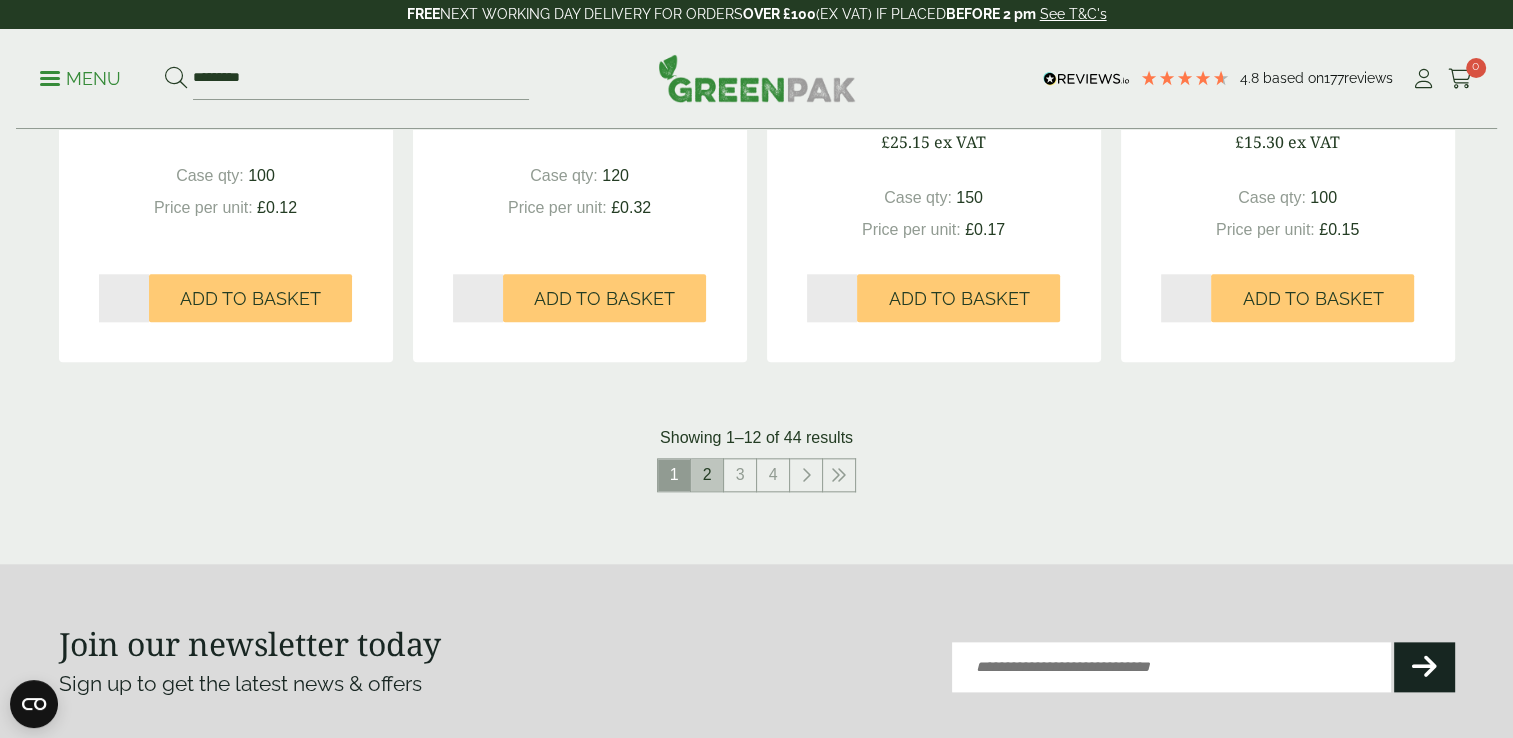 click on "2" at bounding box center [707, 475] 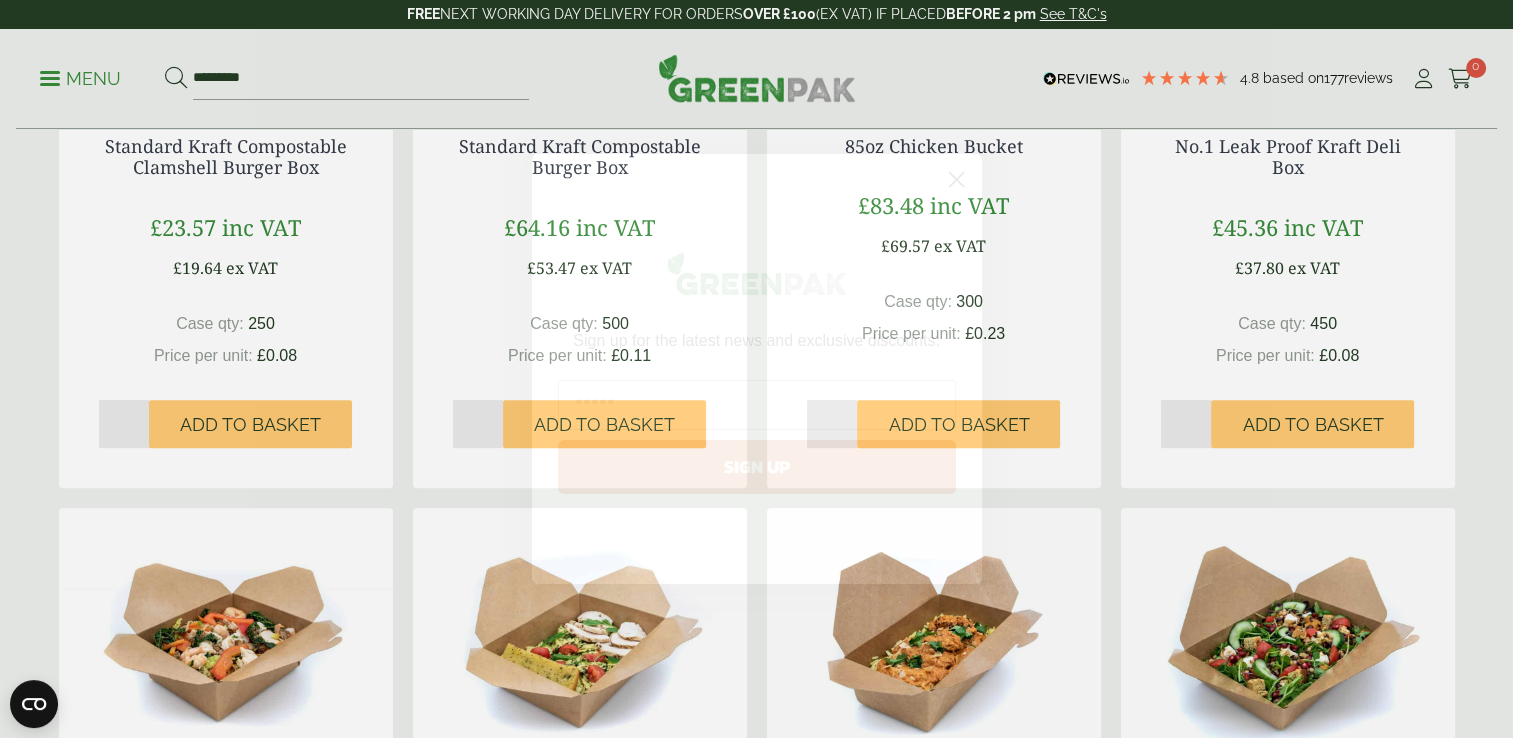scroll, scrollTop: 619, scrollLeft: 0, axis: vertical 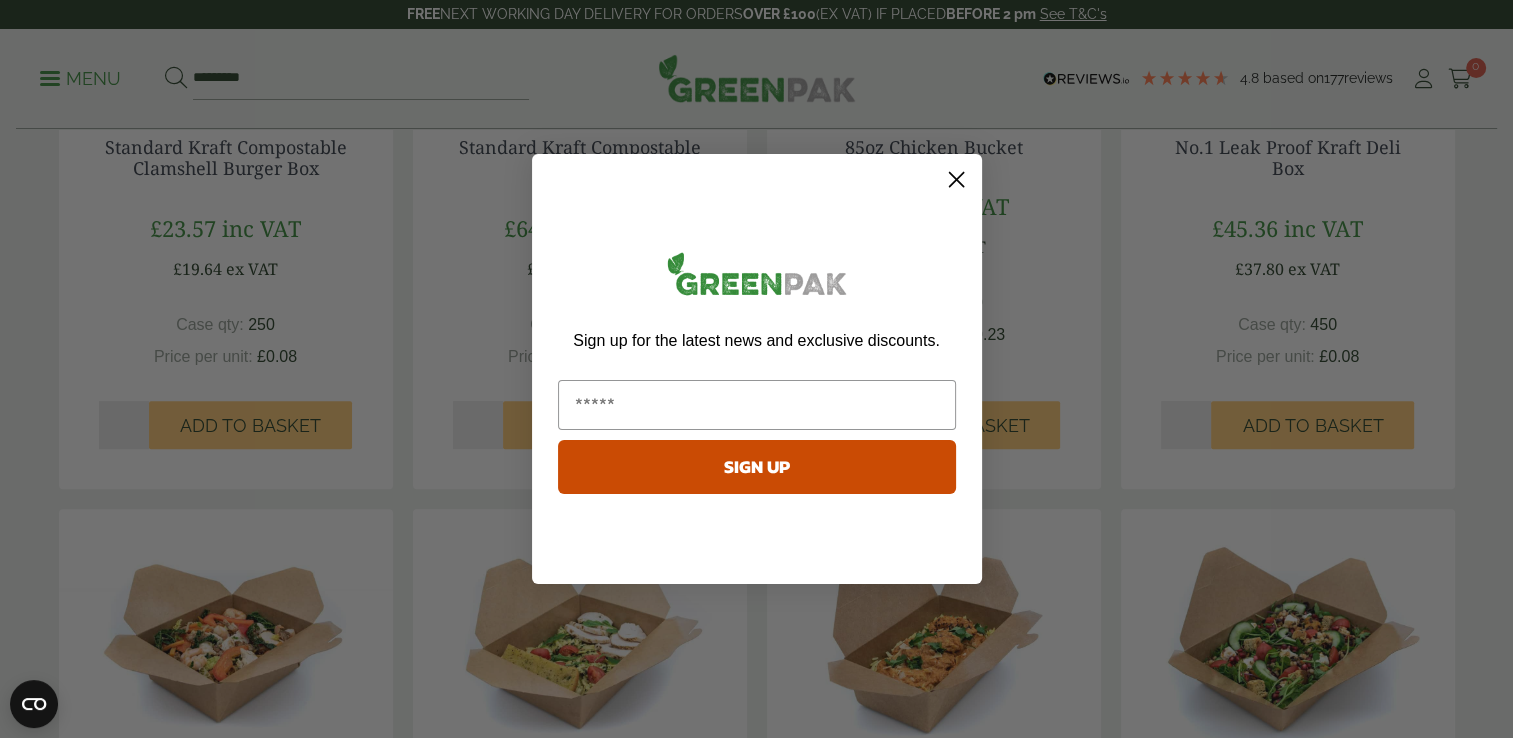 click 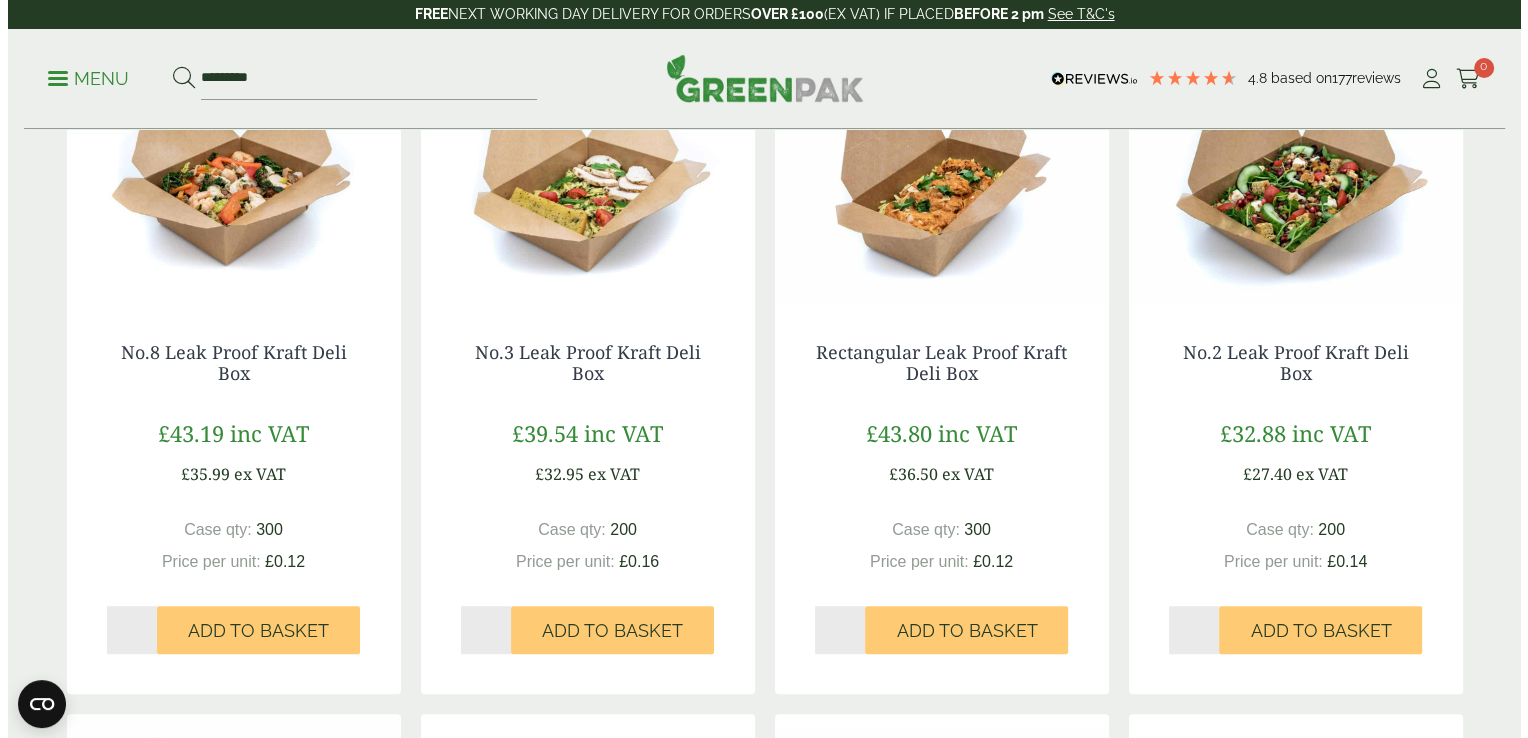 scroll, scrollTop: 1075, scrollLeft: 0, axis: vertical 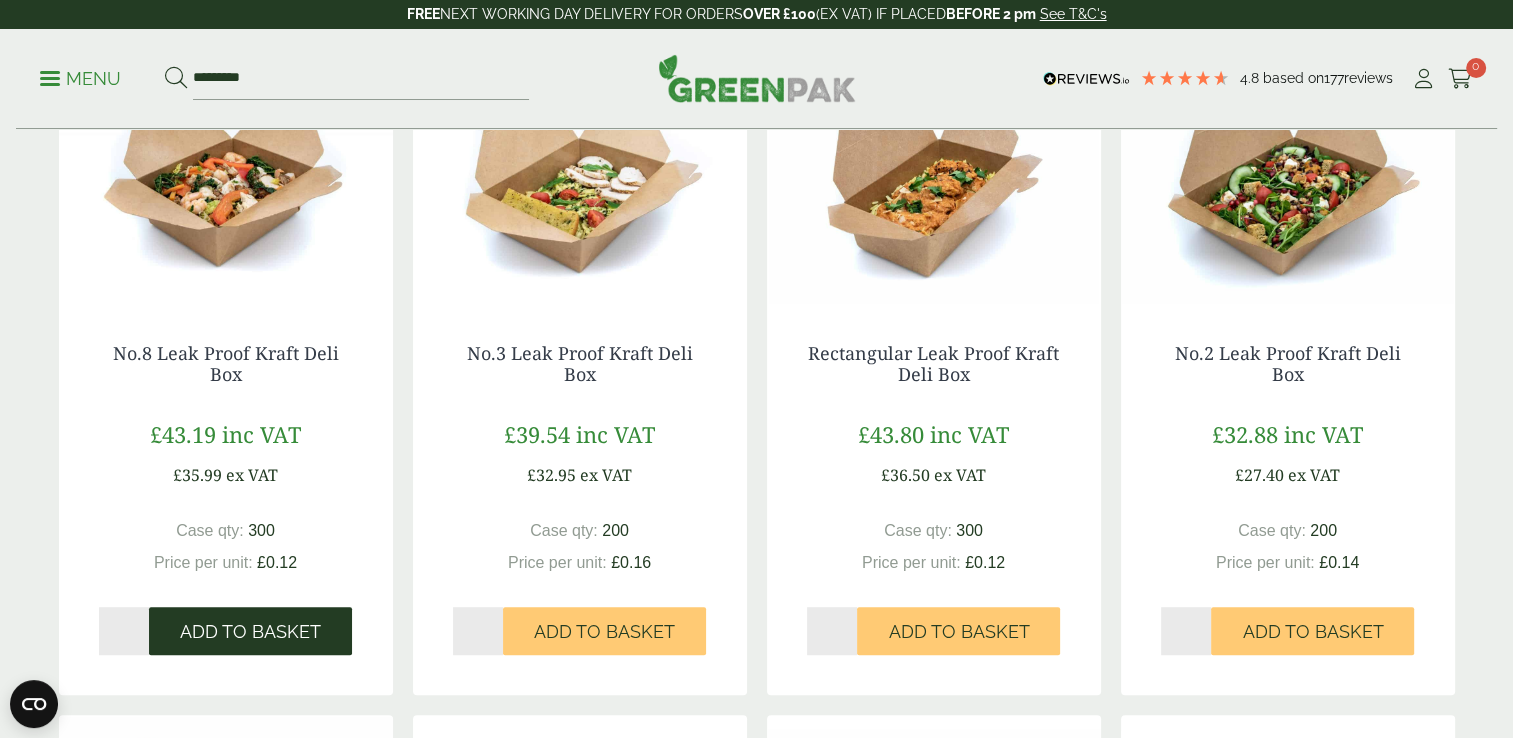 click on "Add to Basket" at bounding box center [250, 632] 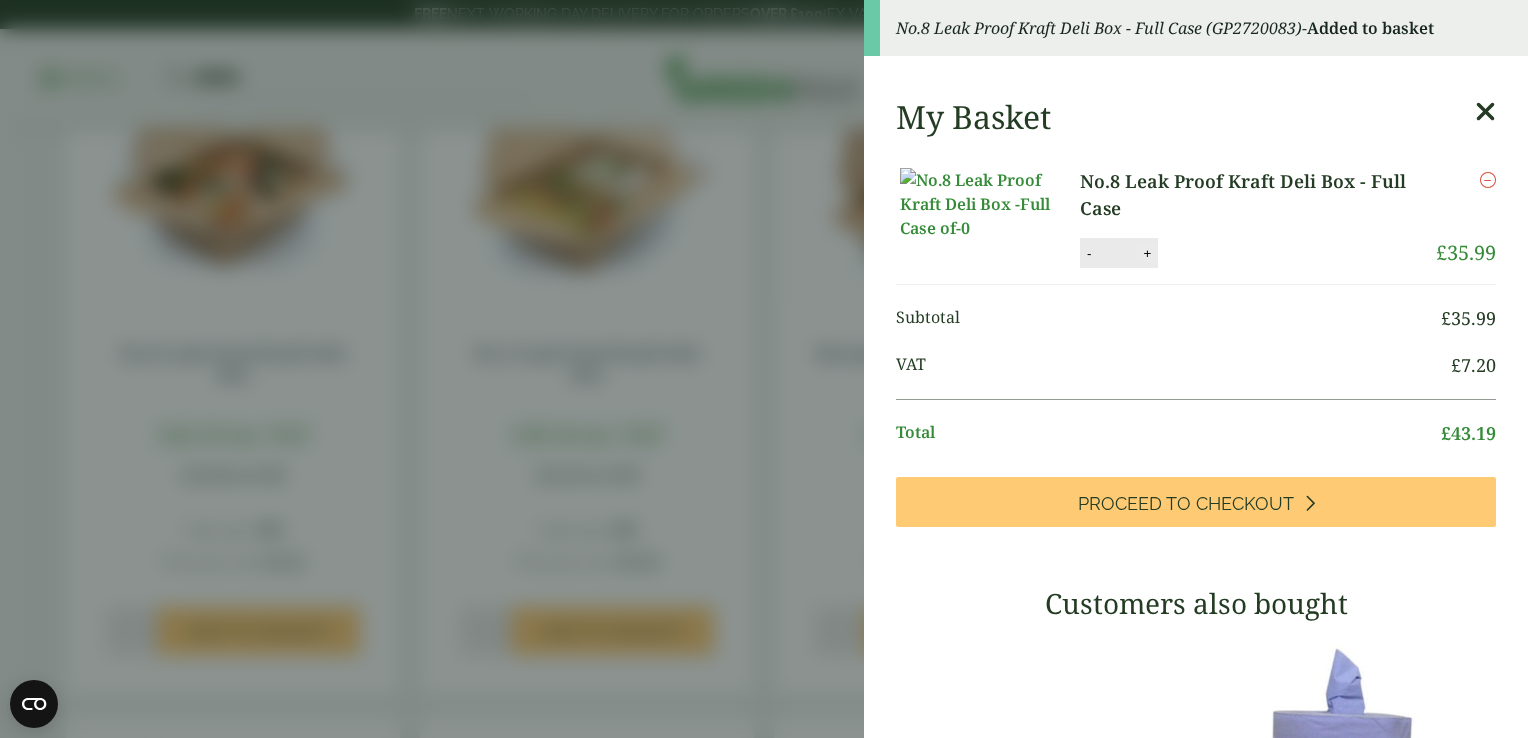 click on "+" at bounding box center [1147, 253] 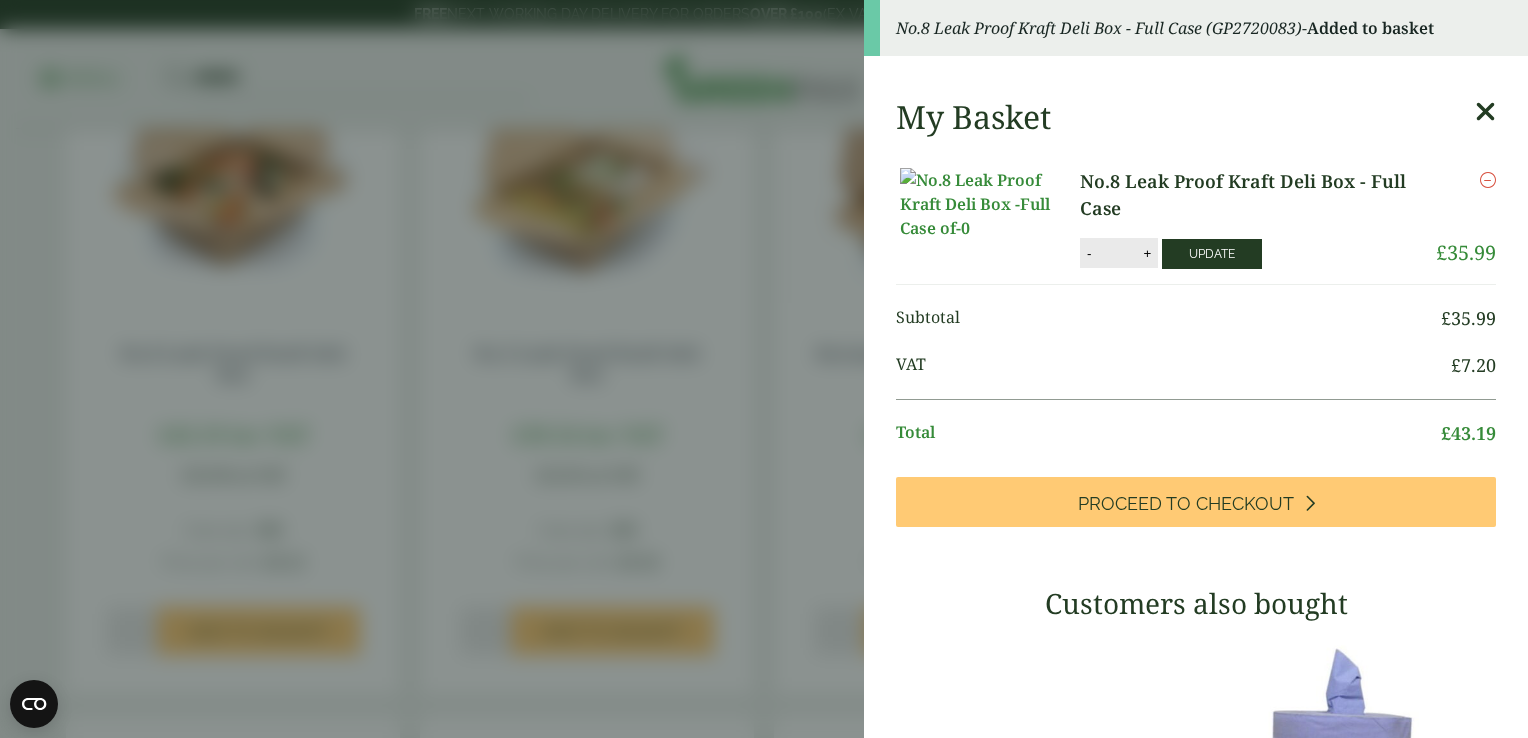 click on "Update" at bounding box center [1212, 254] 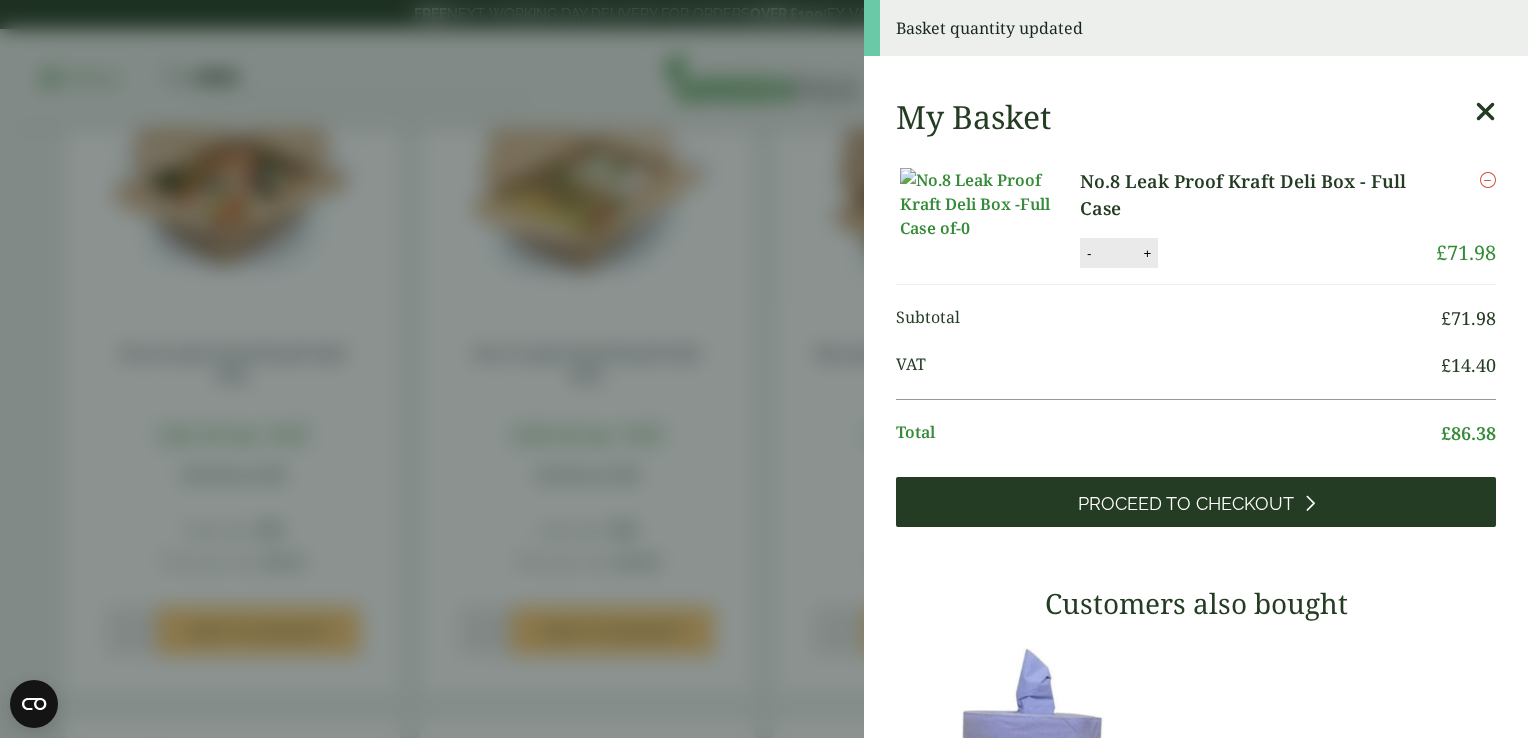 click on "Proceed to Checkout" at bounding box center [1186, 504] 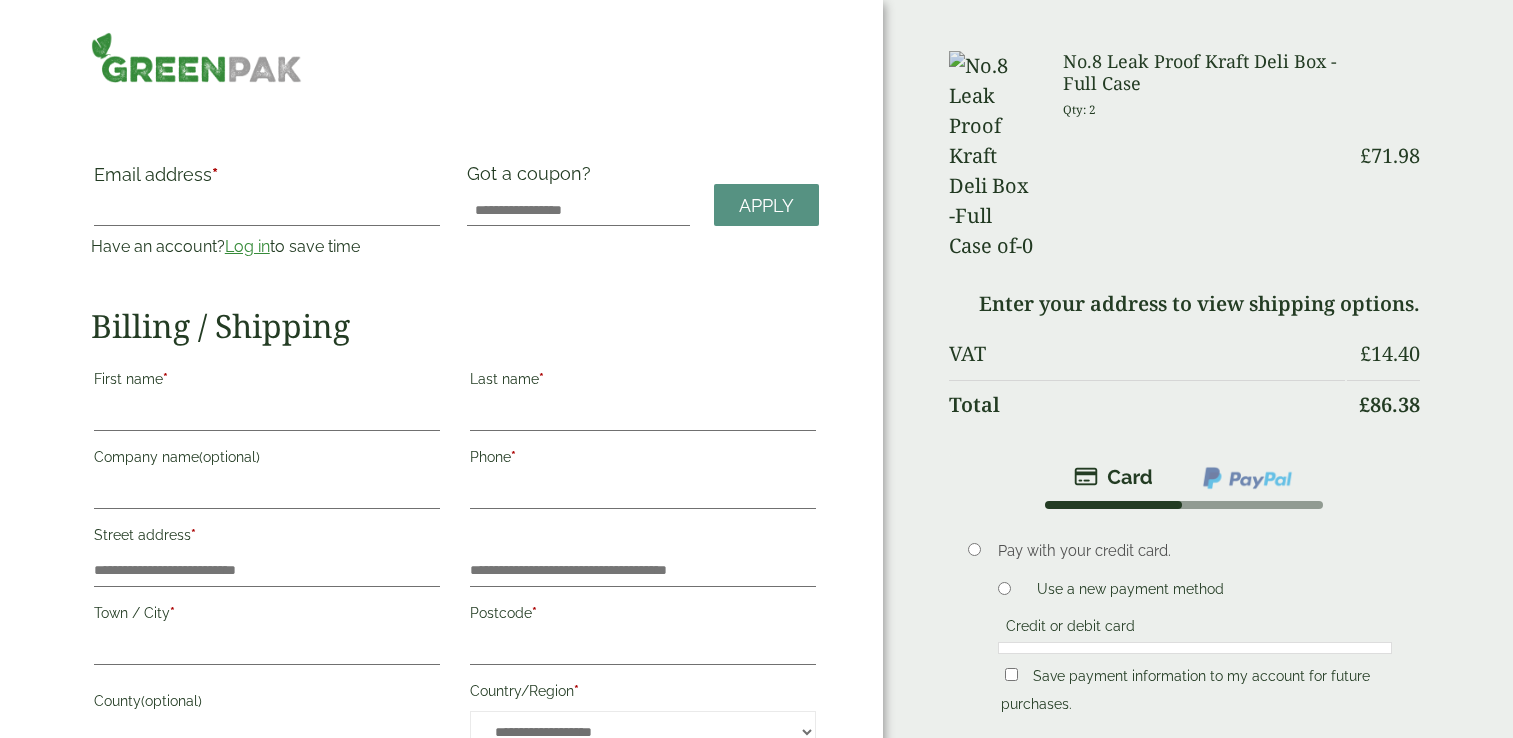 scroll, scrollTop: 0, scrollLeft: 0, axis: both 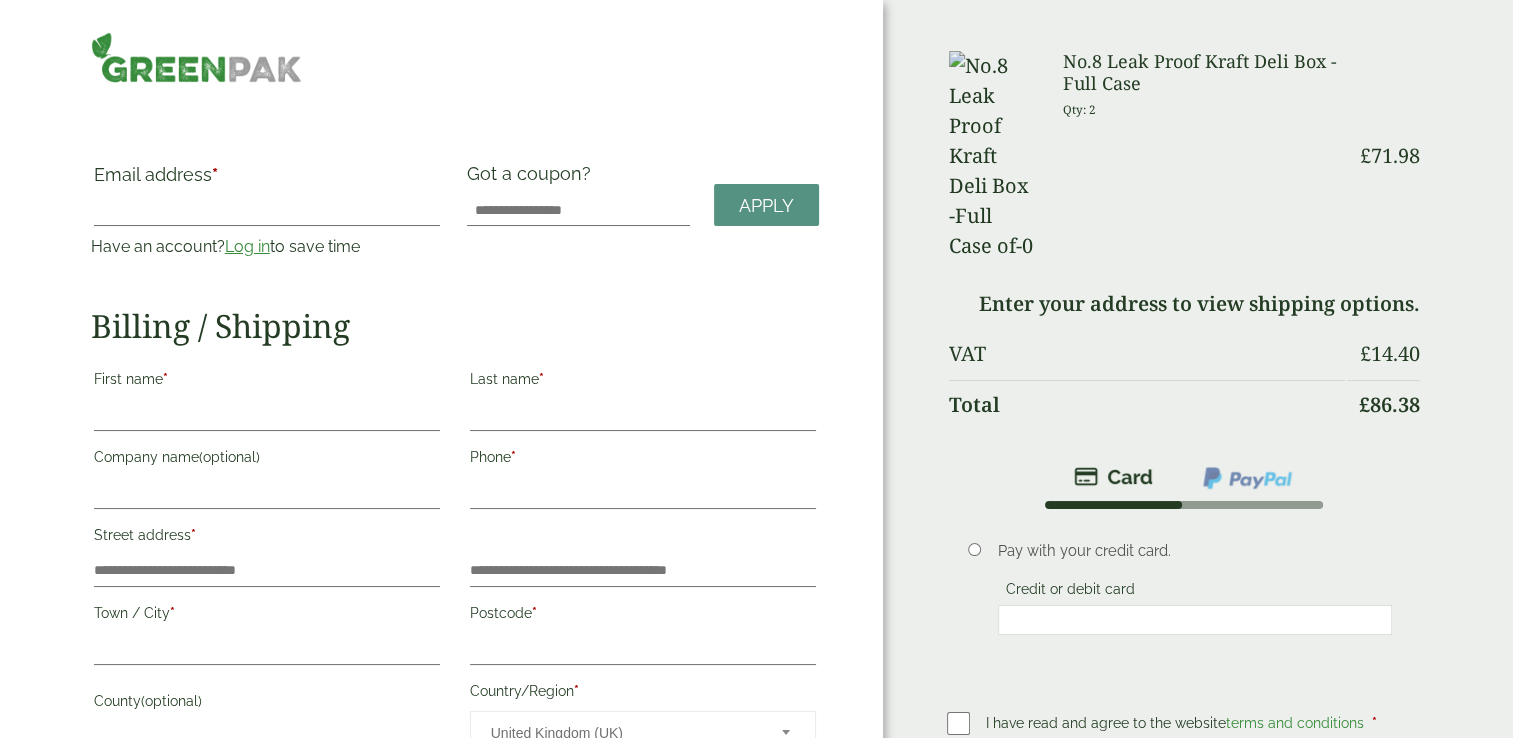 click on "Log in" at bounding box center (247, 246) 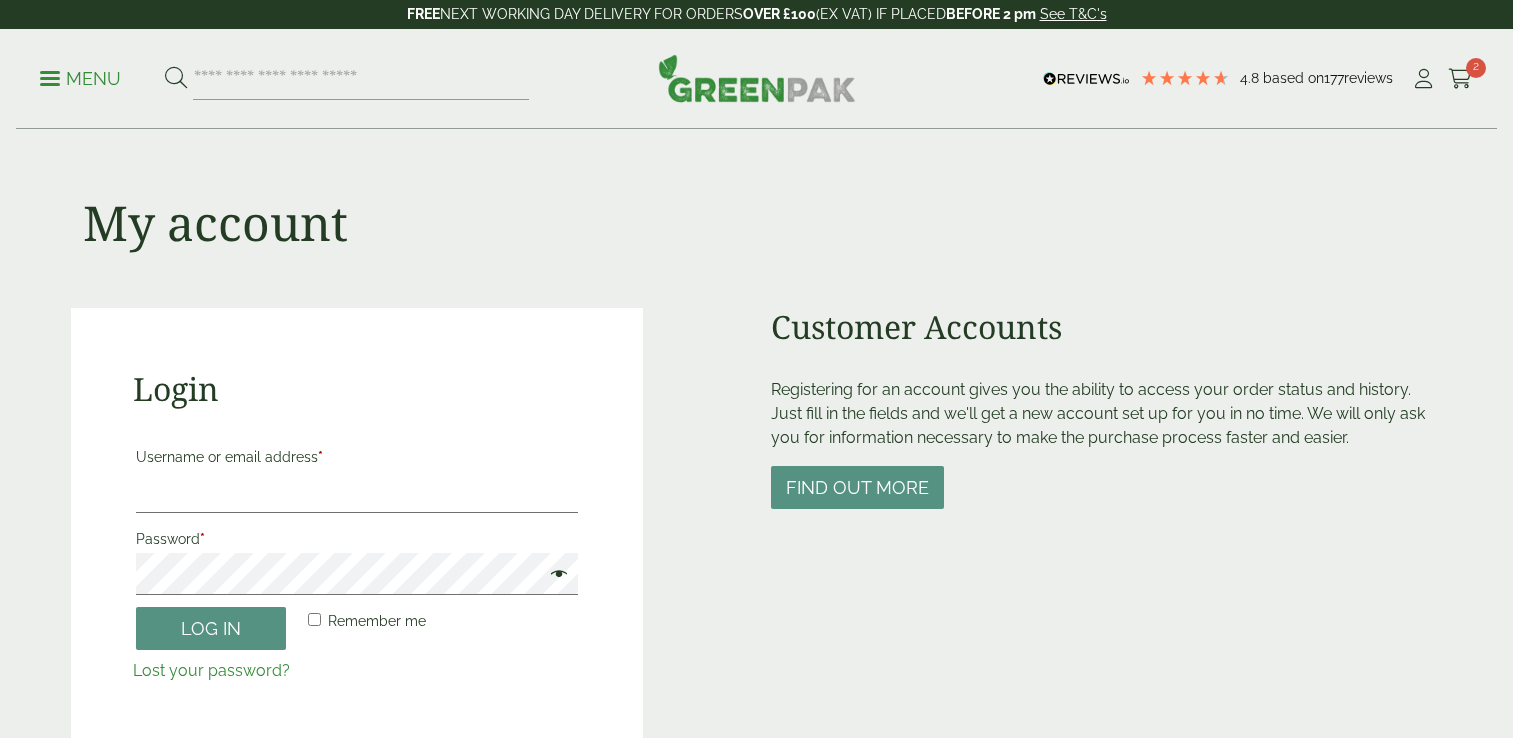 scroll, scrollTop: 0, scrollLeft: 0, axis: both 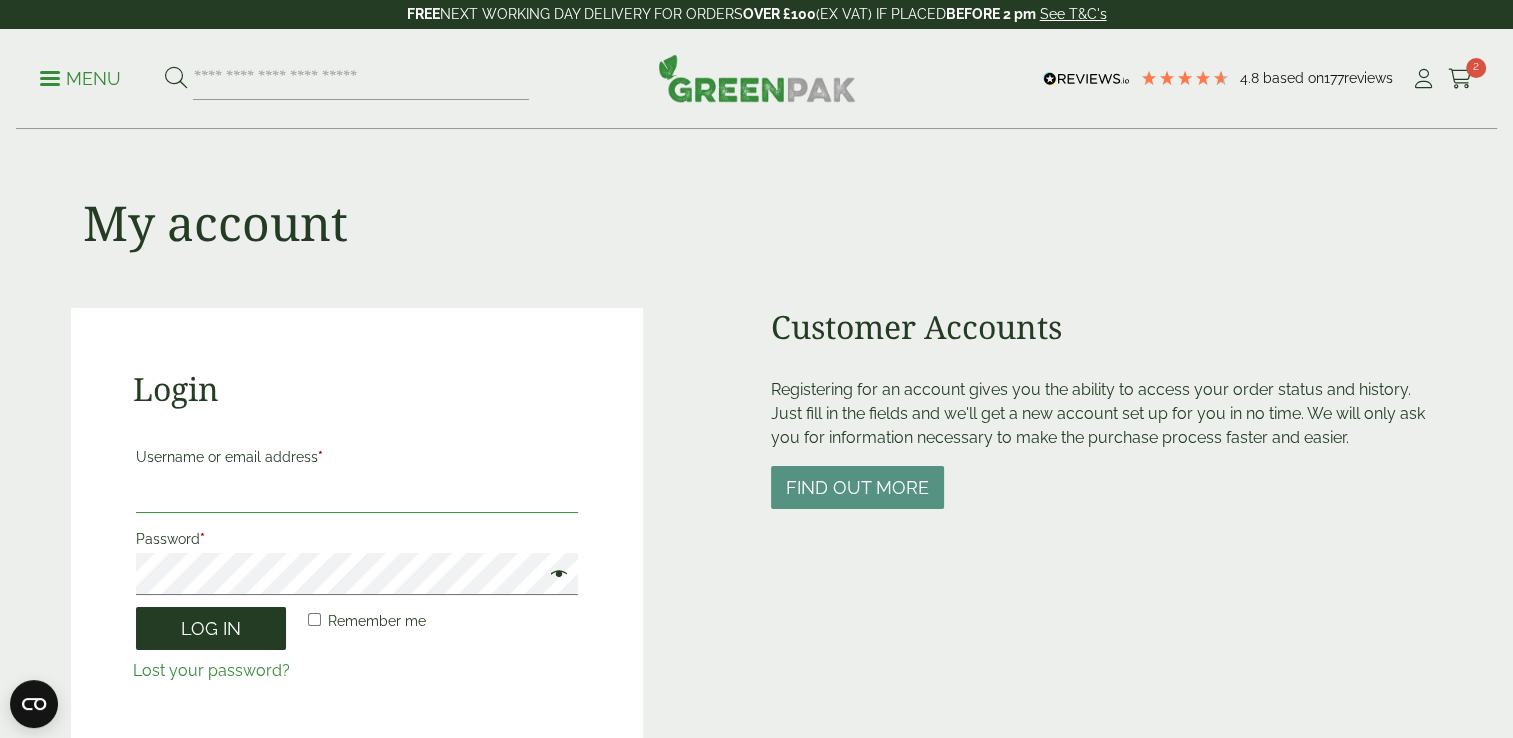 type on "**********" 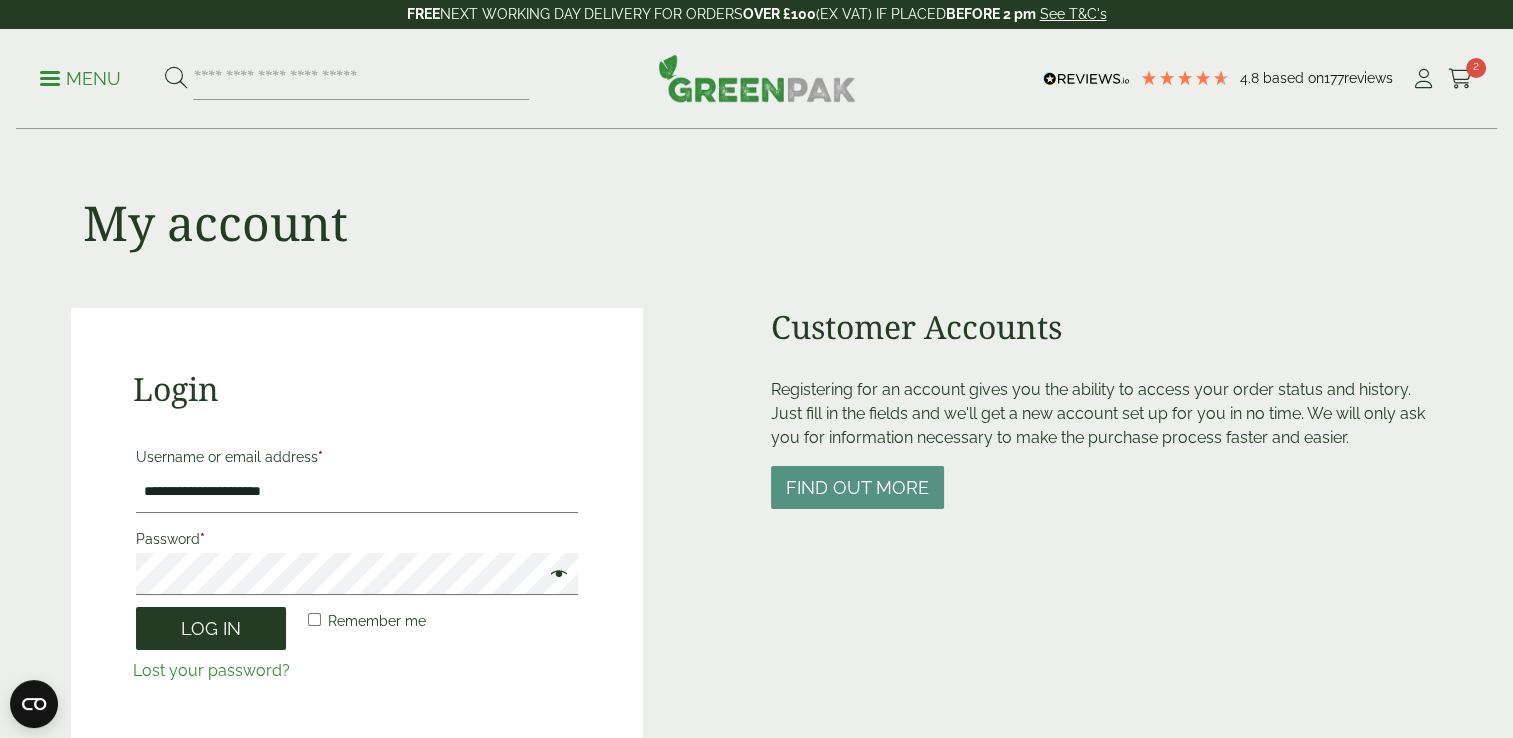 click on "Log in" at bounding box center [211, 628] 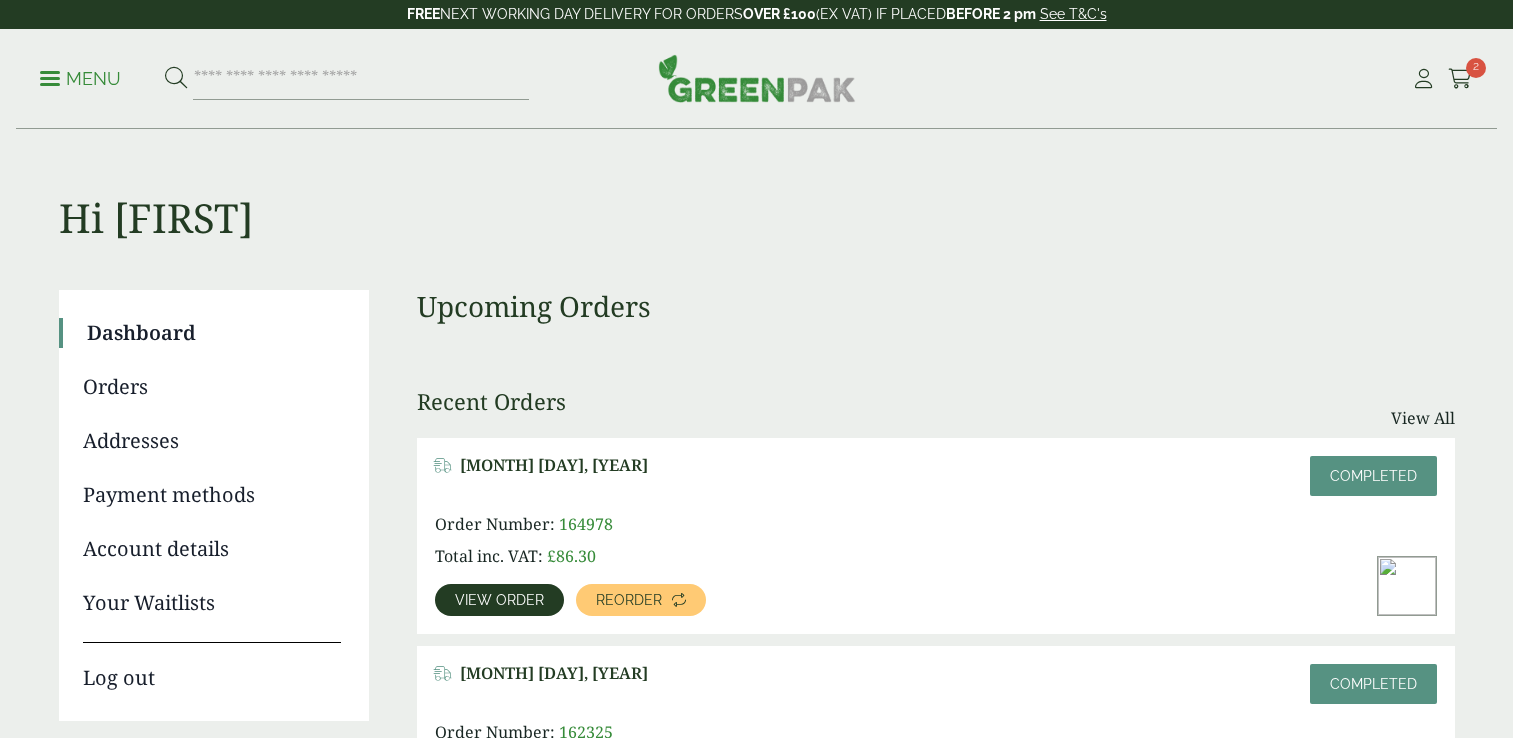 scroll, scrollTop: 0, scrollLeft: 0, axis: both 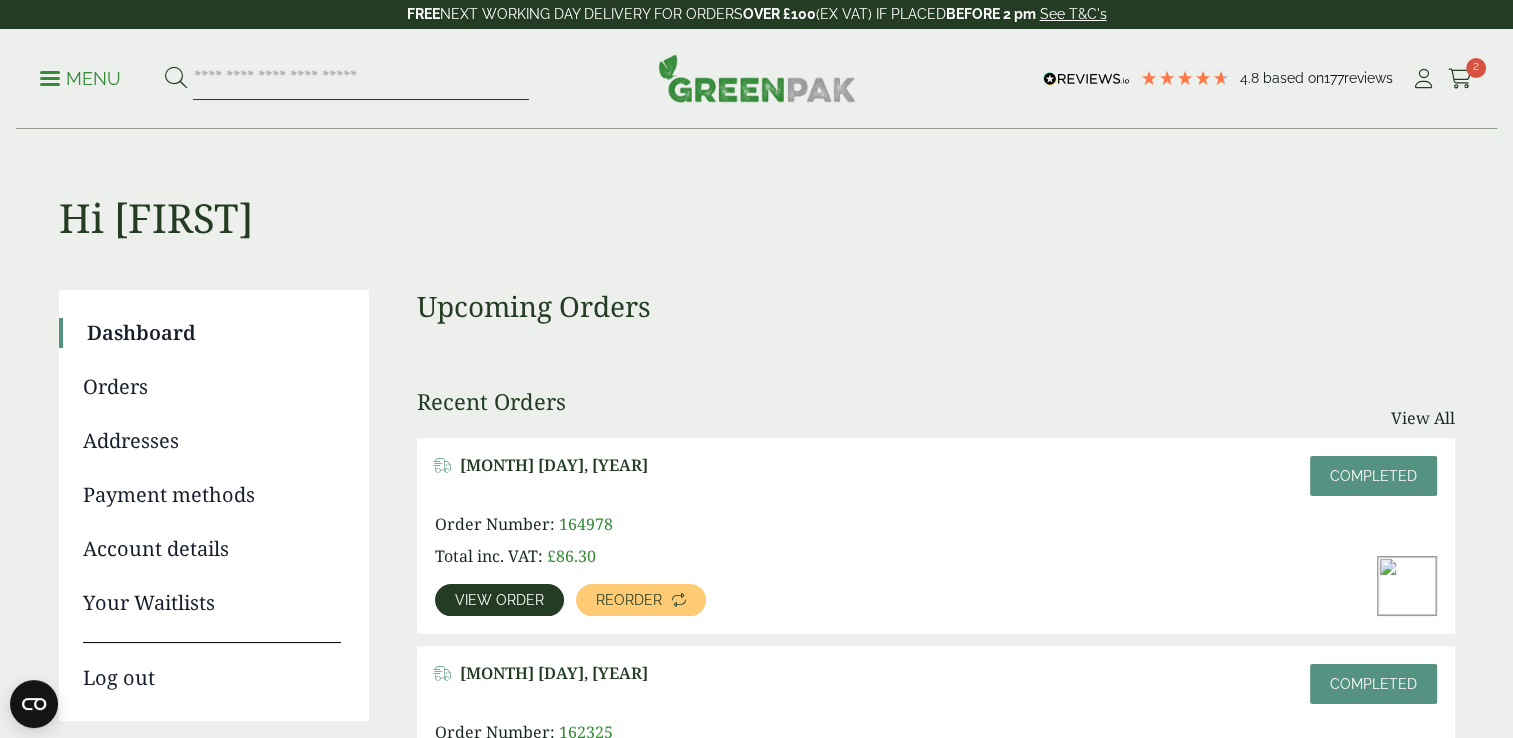click at bounding box center [361, 79] 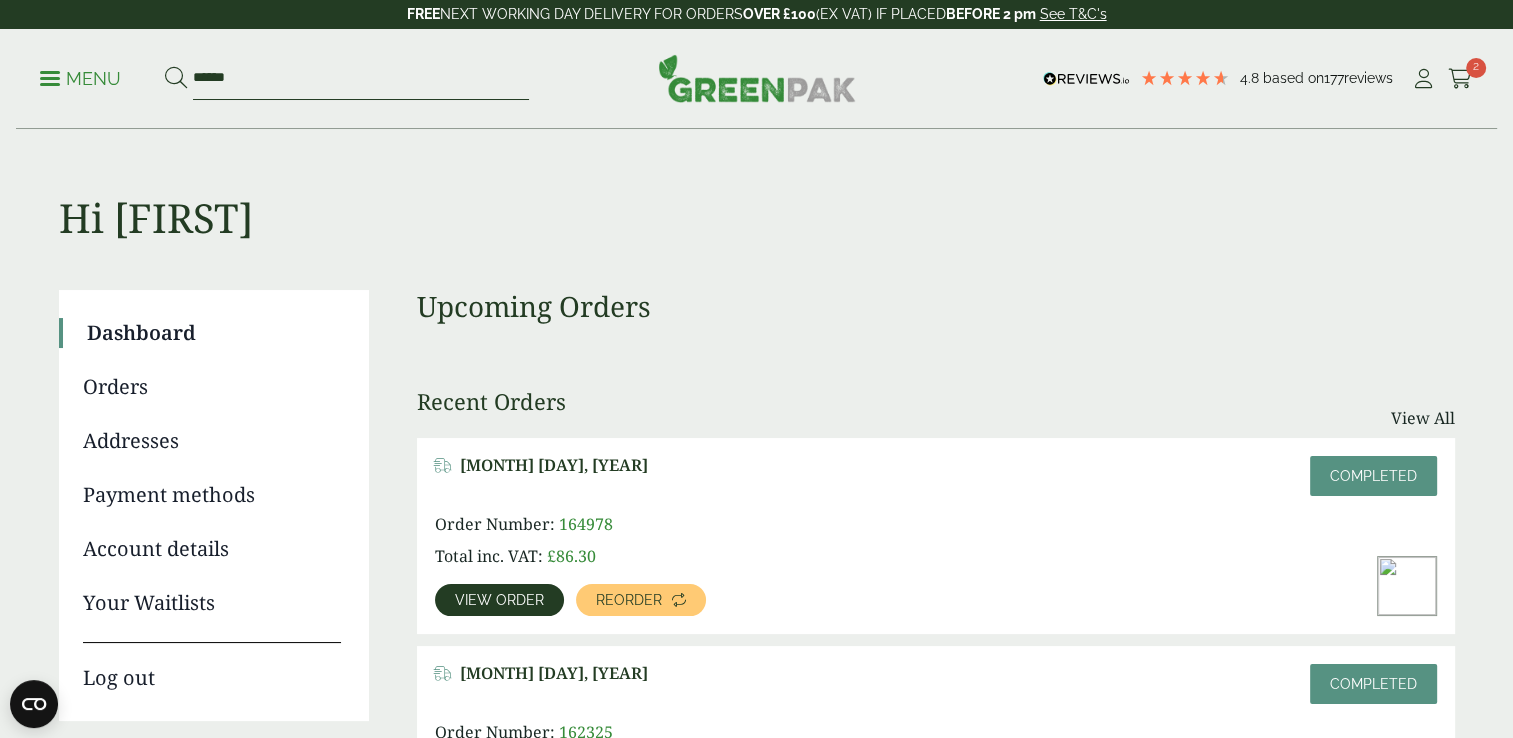 type on "******" 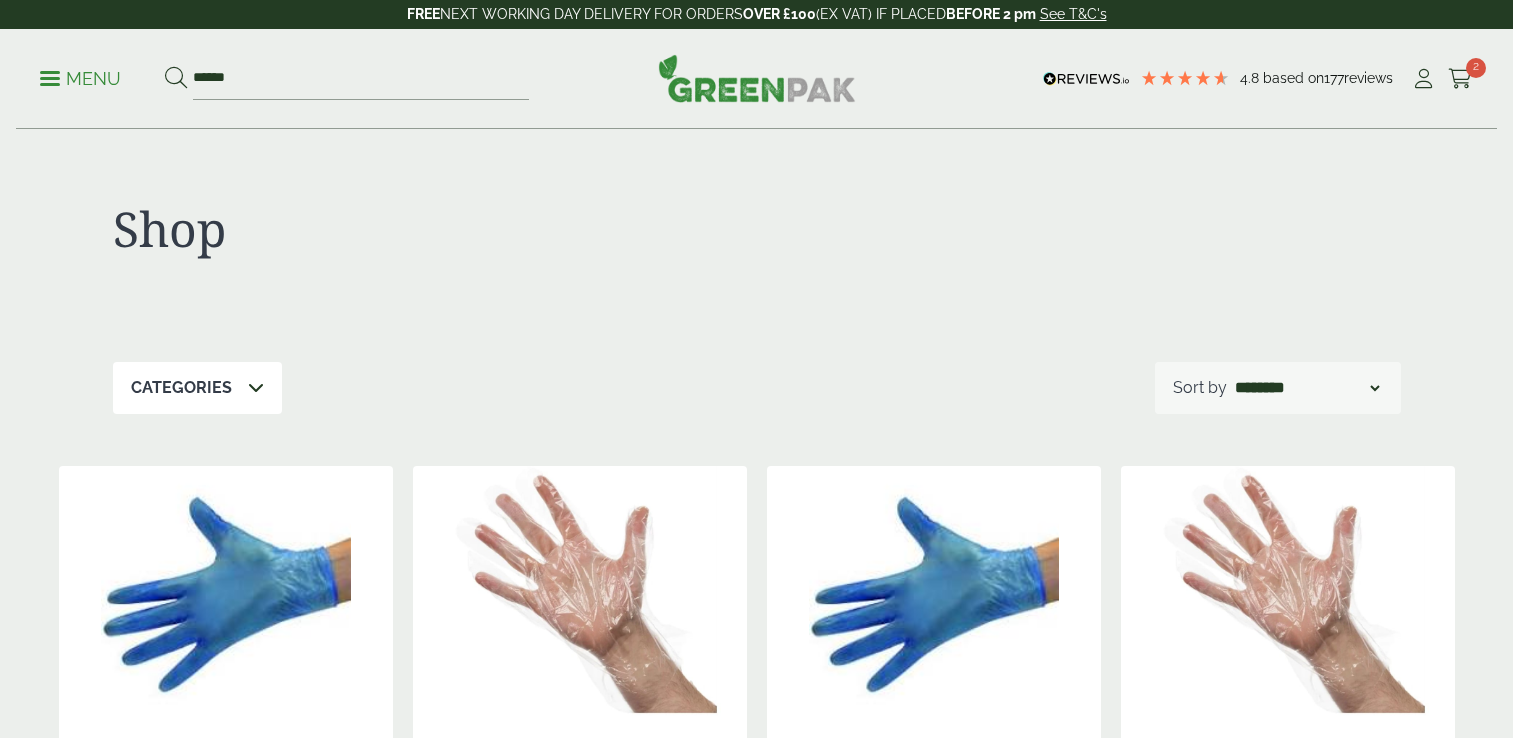 scroll, scrollTop: 0, scrollLeft: 0, axis: both 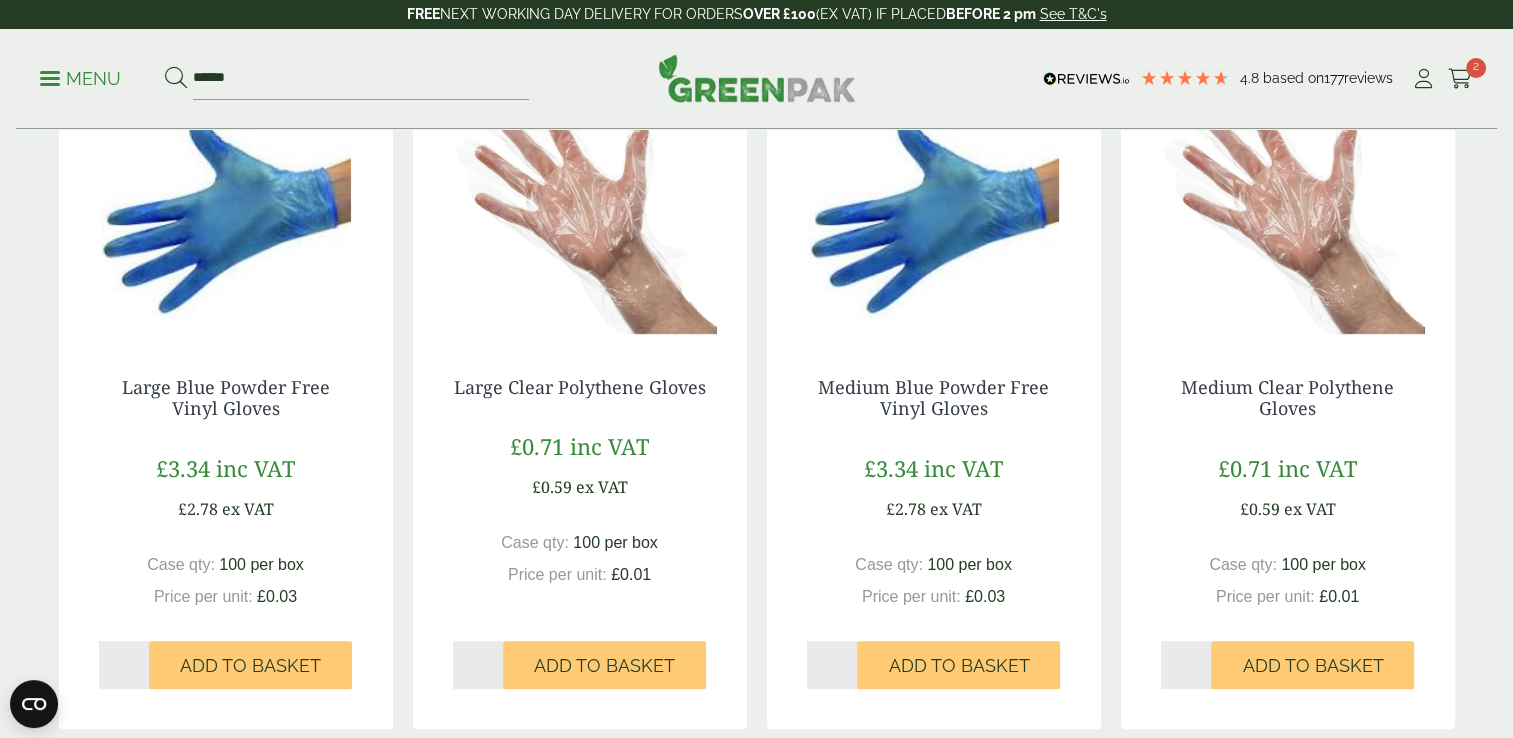 click on "*" at bounding box center [124, 665] 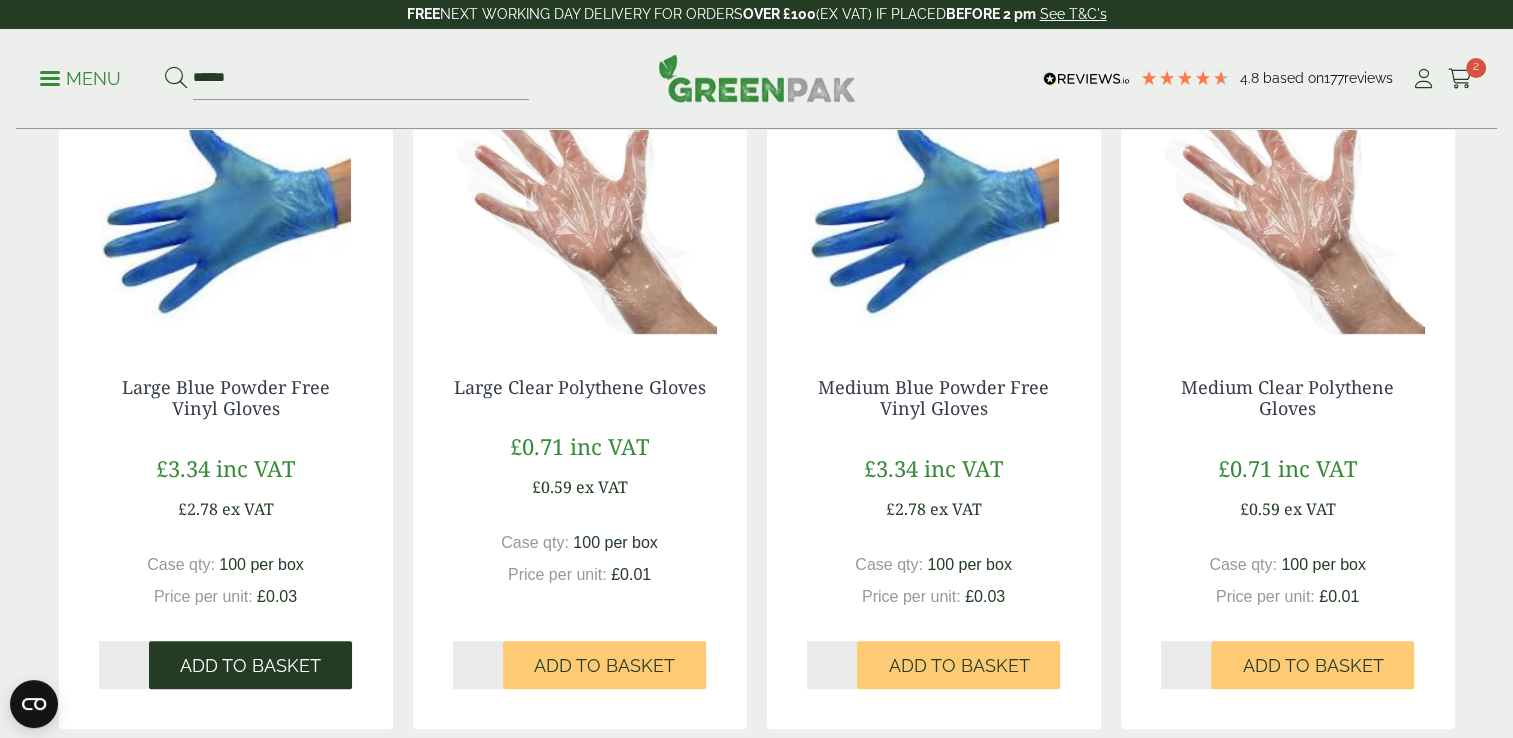 click on "Add to Basket" at bounding box center [250, 666] 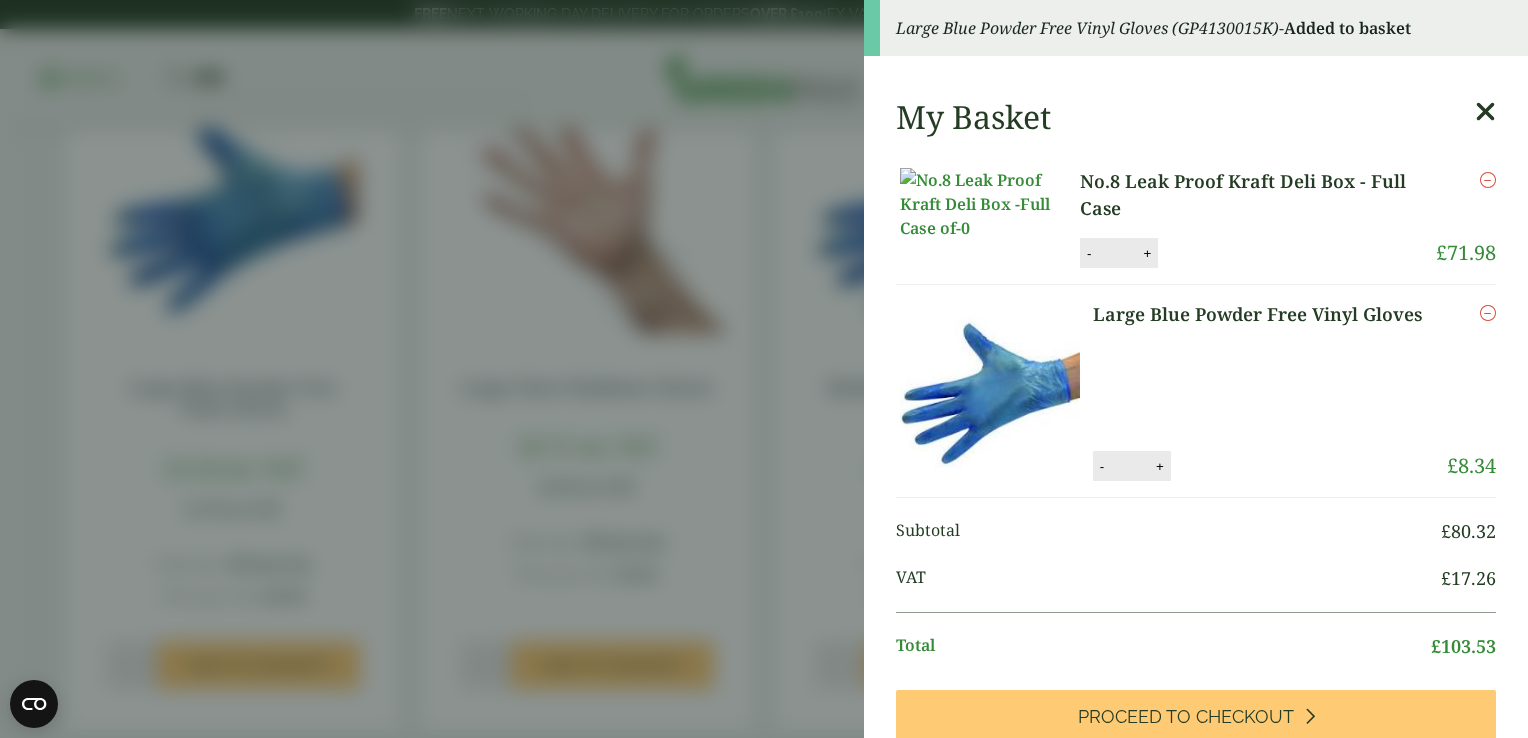 click at bounding box center (1485, 112) 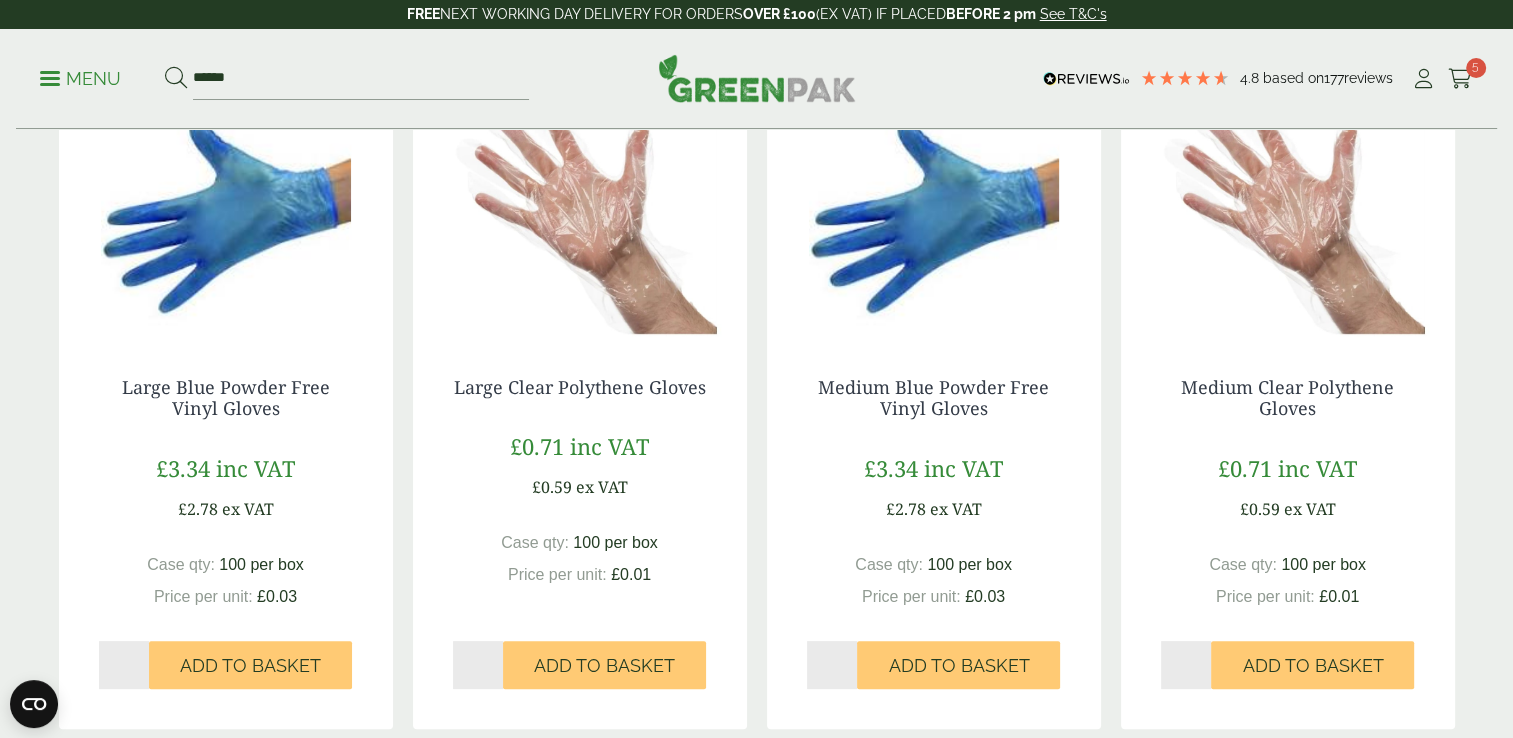 click on "*" at bounding box center (832, 665) 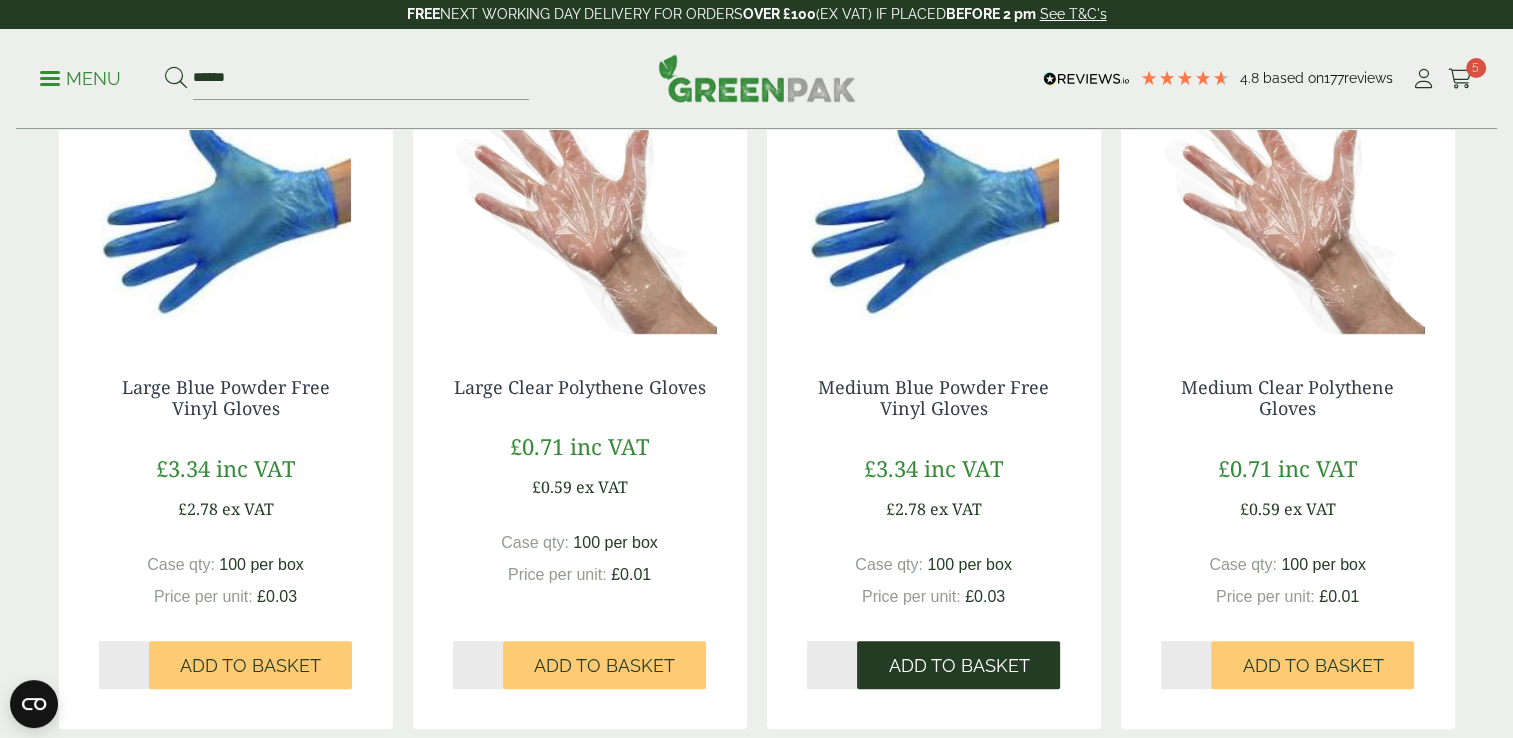 click on "Add to Basket" at bounding box center [958, 666] 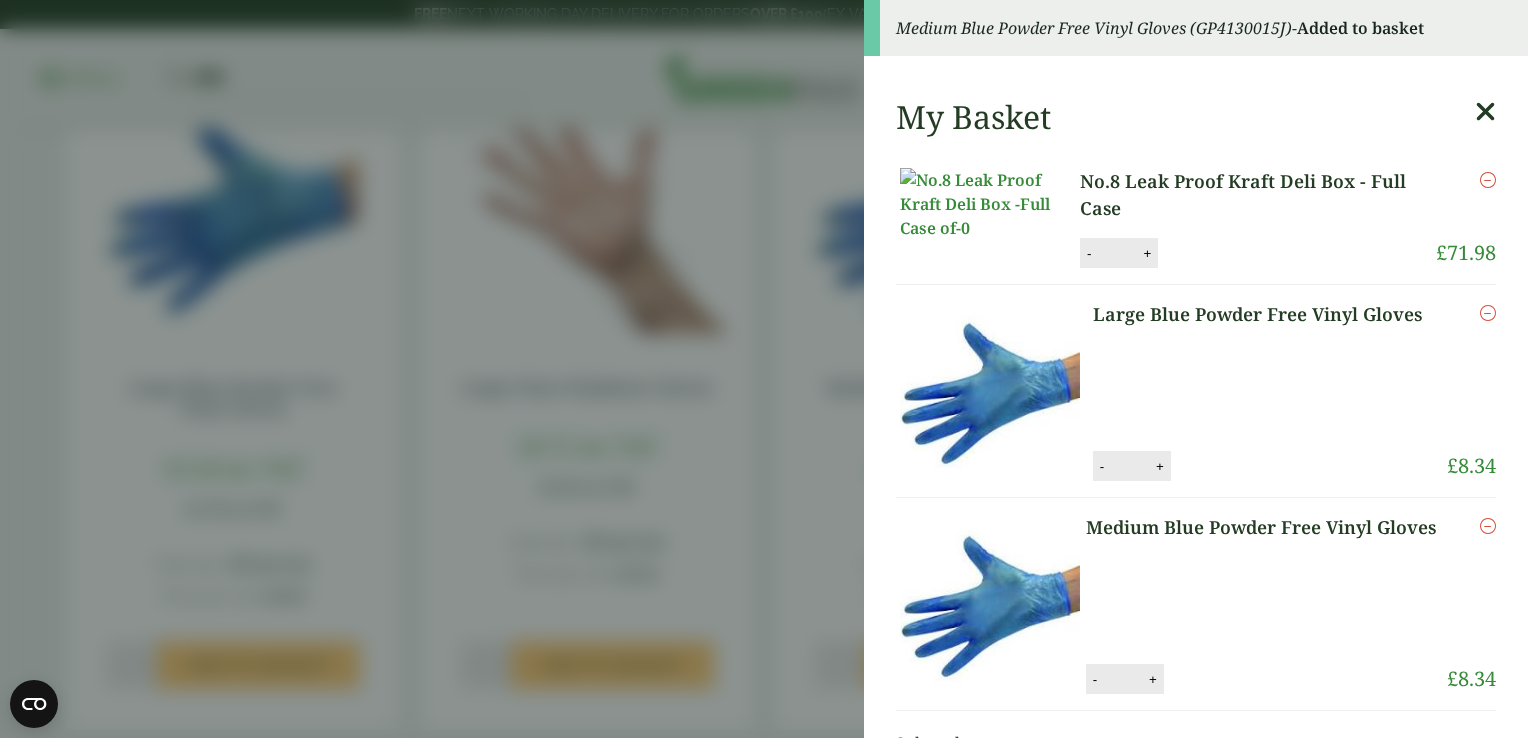 click at bounding box center (1485, 112) 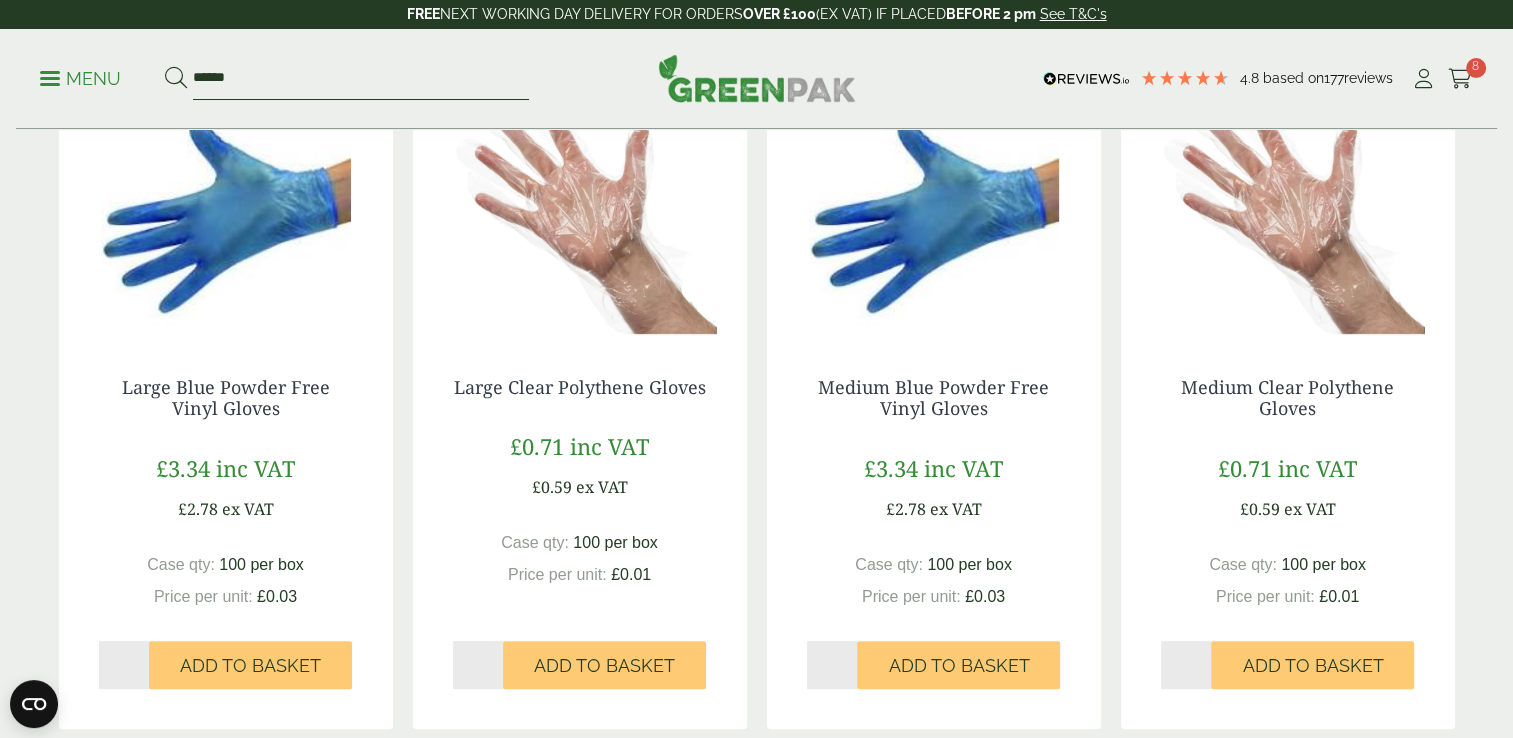 click on "******" at bounding box center [361, 79] 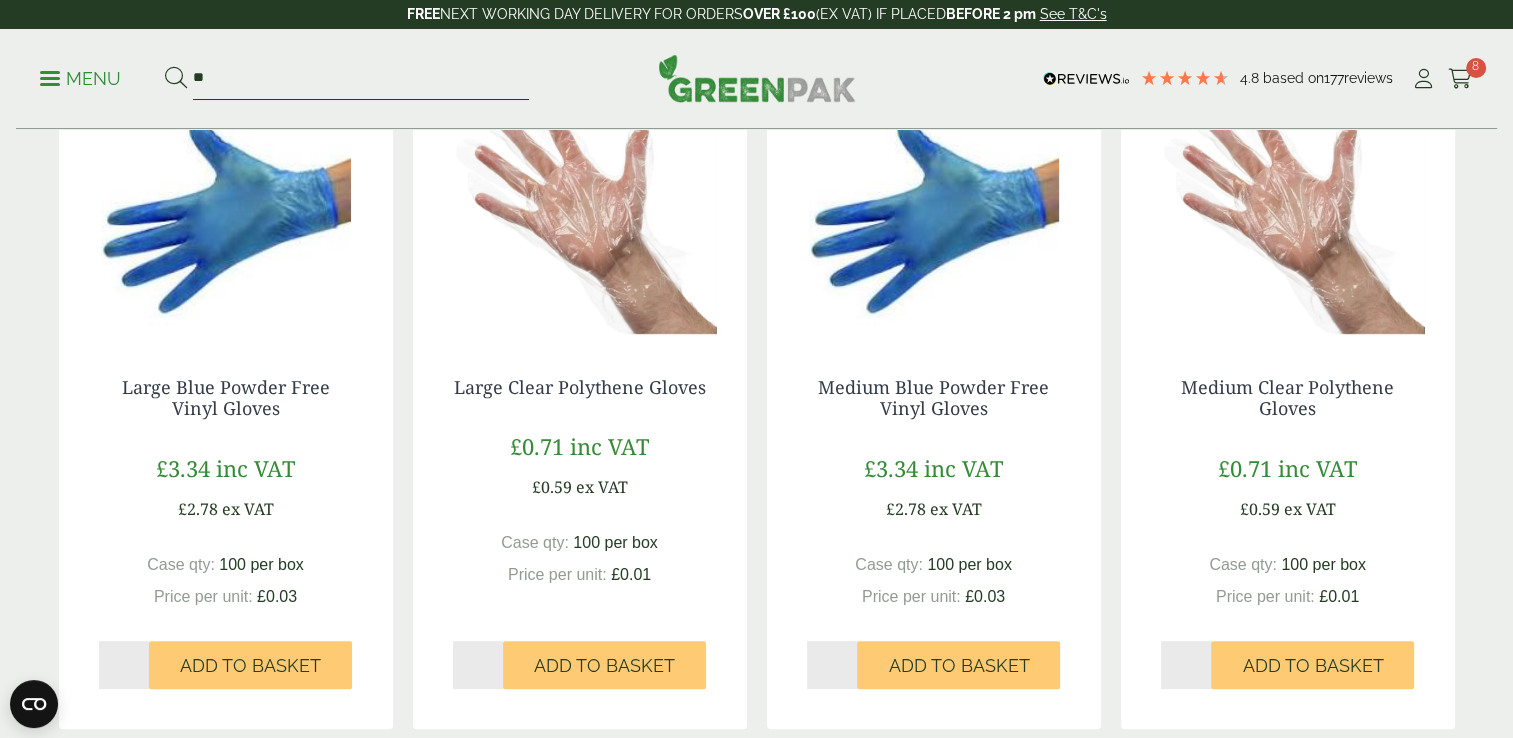 type on "*" 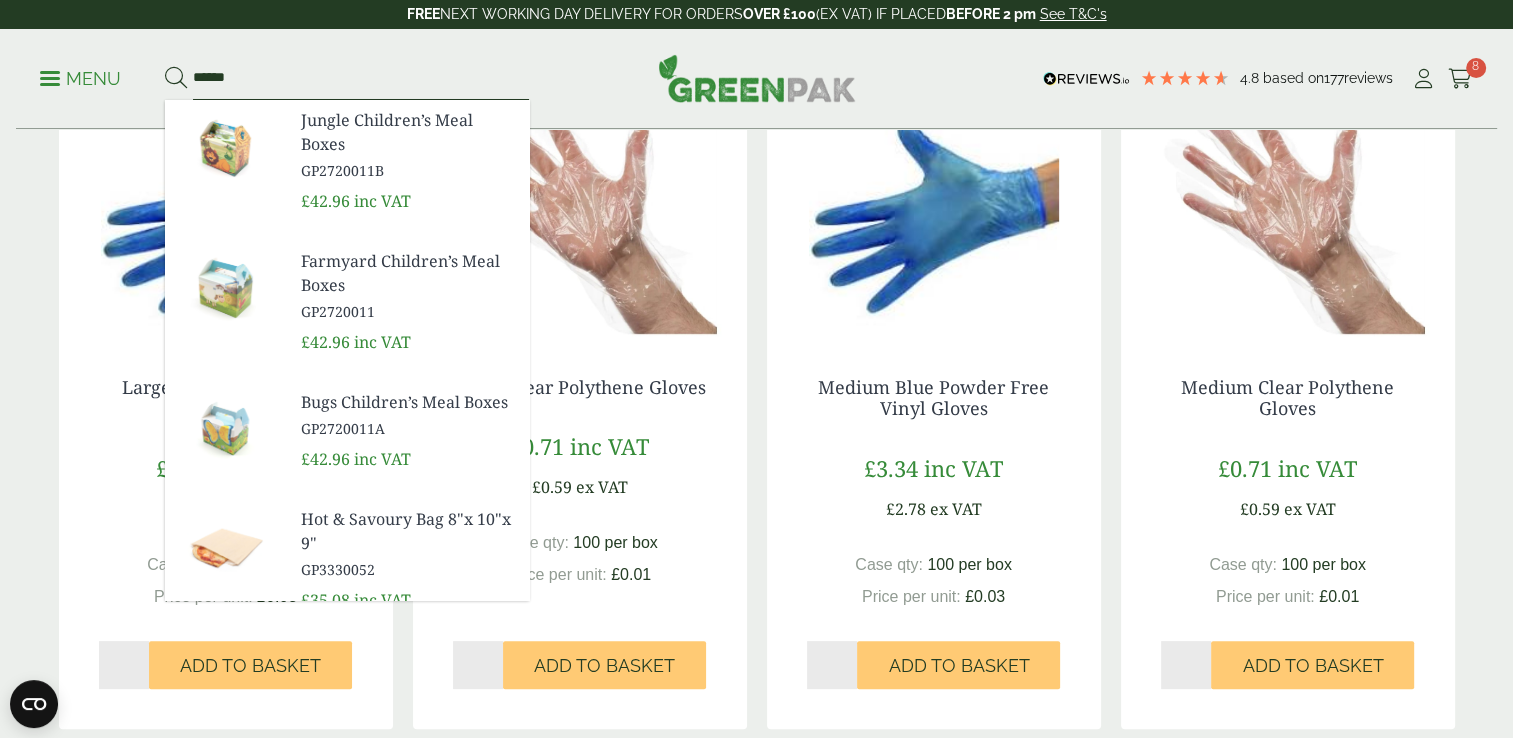 type on "******" 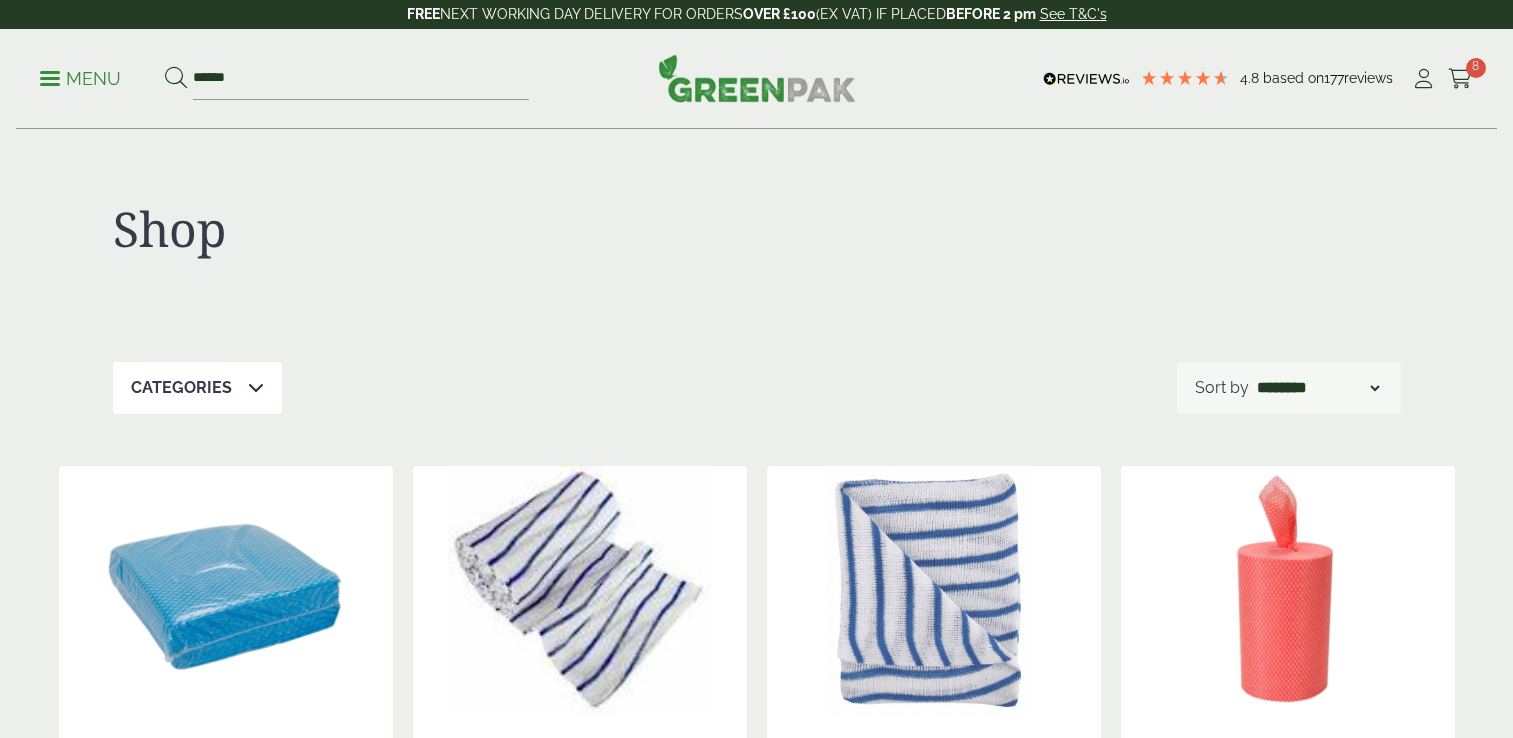 scroll, scrollTop: 0, scrollLeft: 0, axis: both 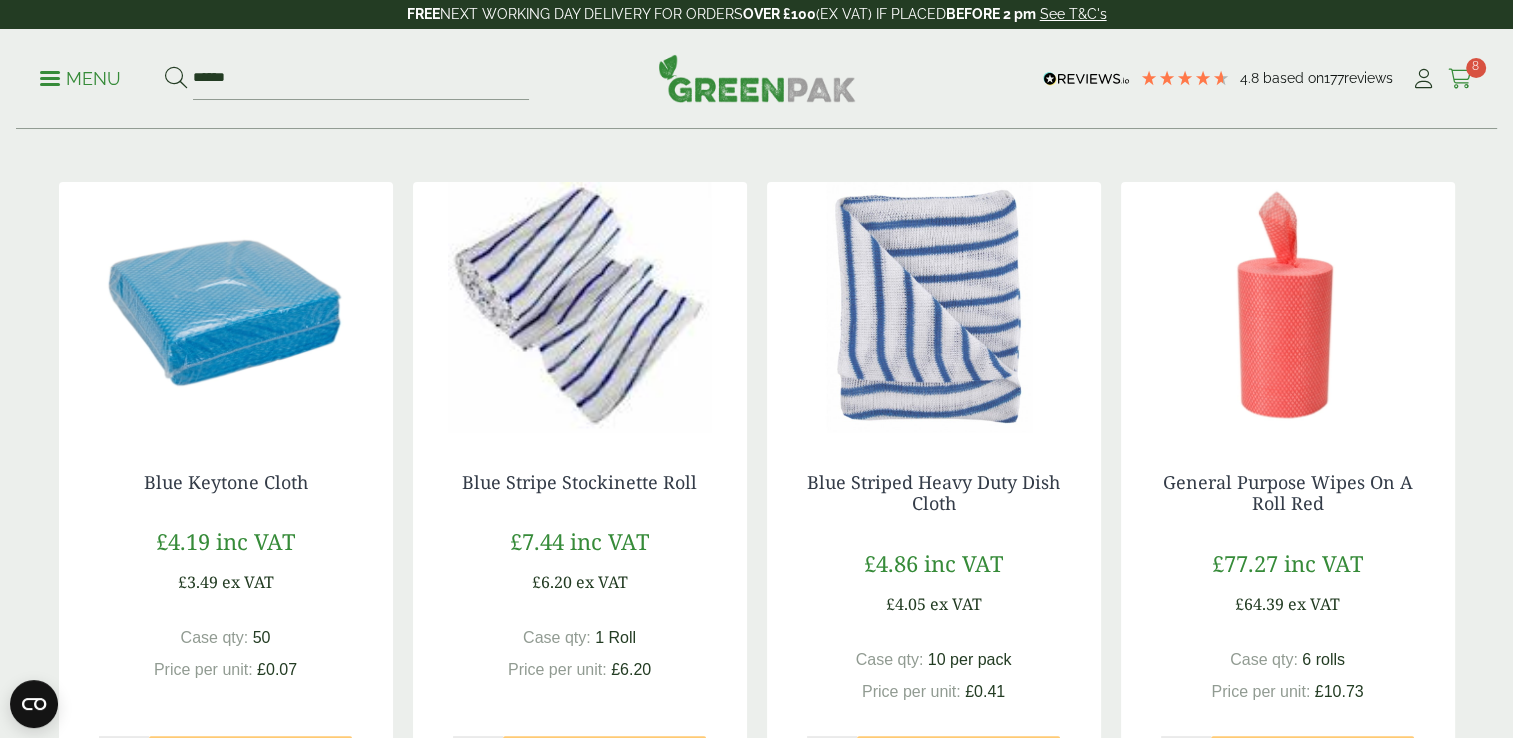 click at bounding box center [1460, 79] 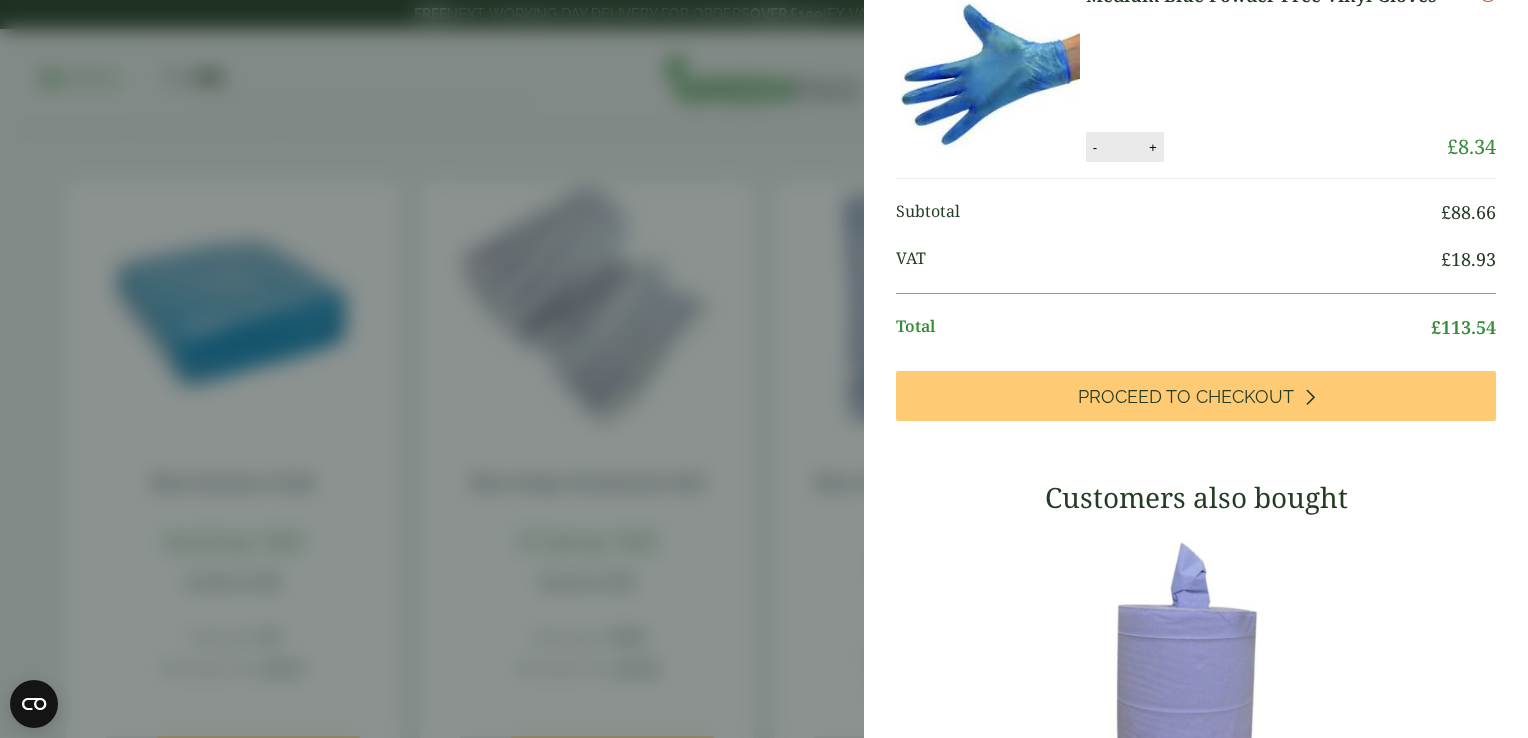 scroll, scrollTop: 452, scrollLeft: 0, axis: vertical 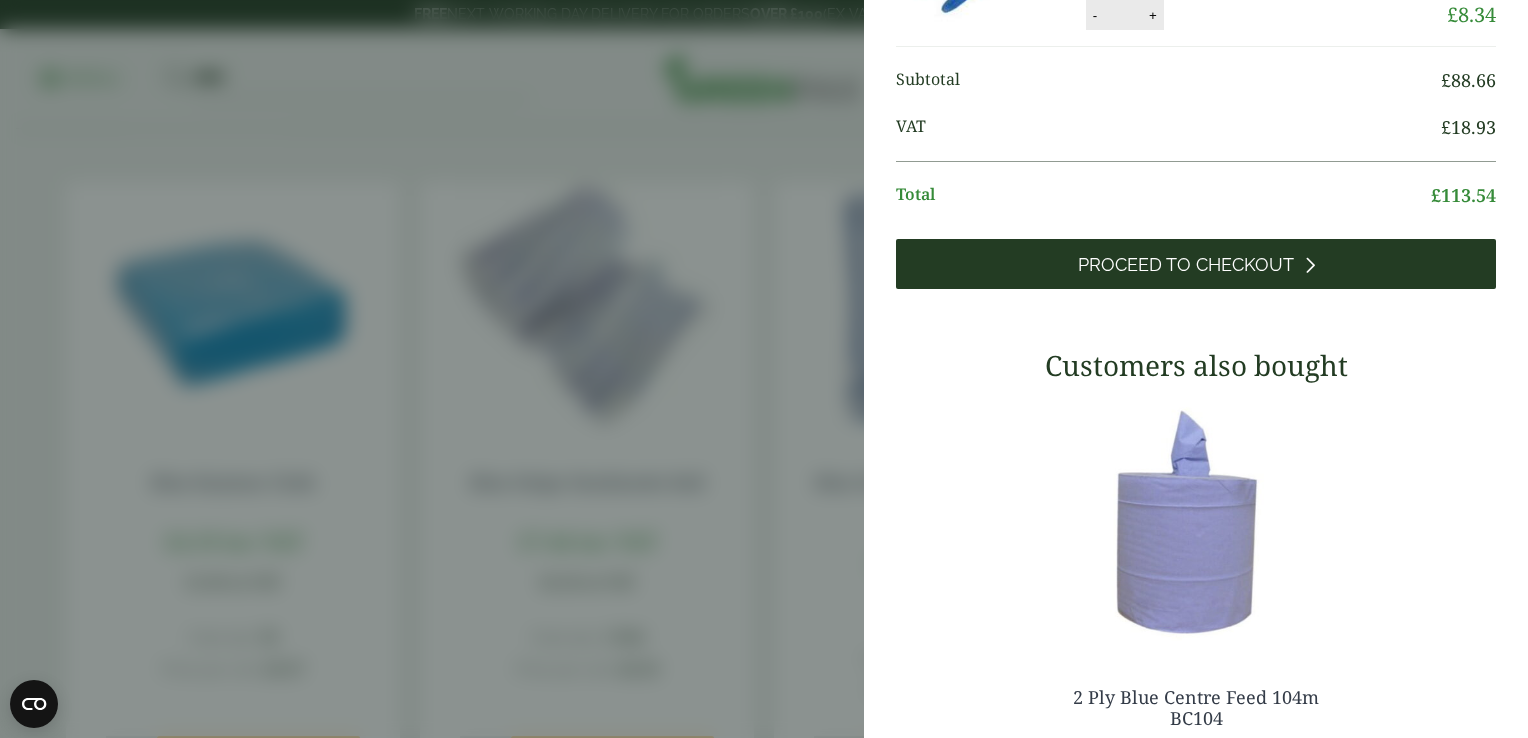 click on "Proceed to Checkout" at bounding box center (1196, 264) 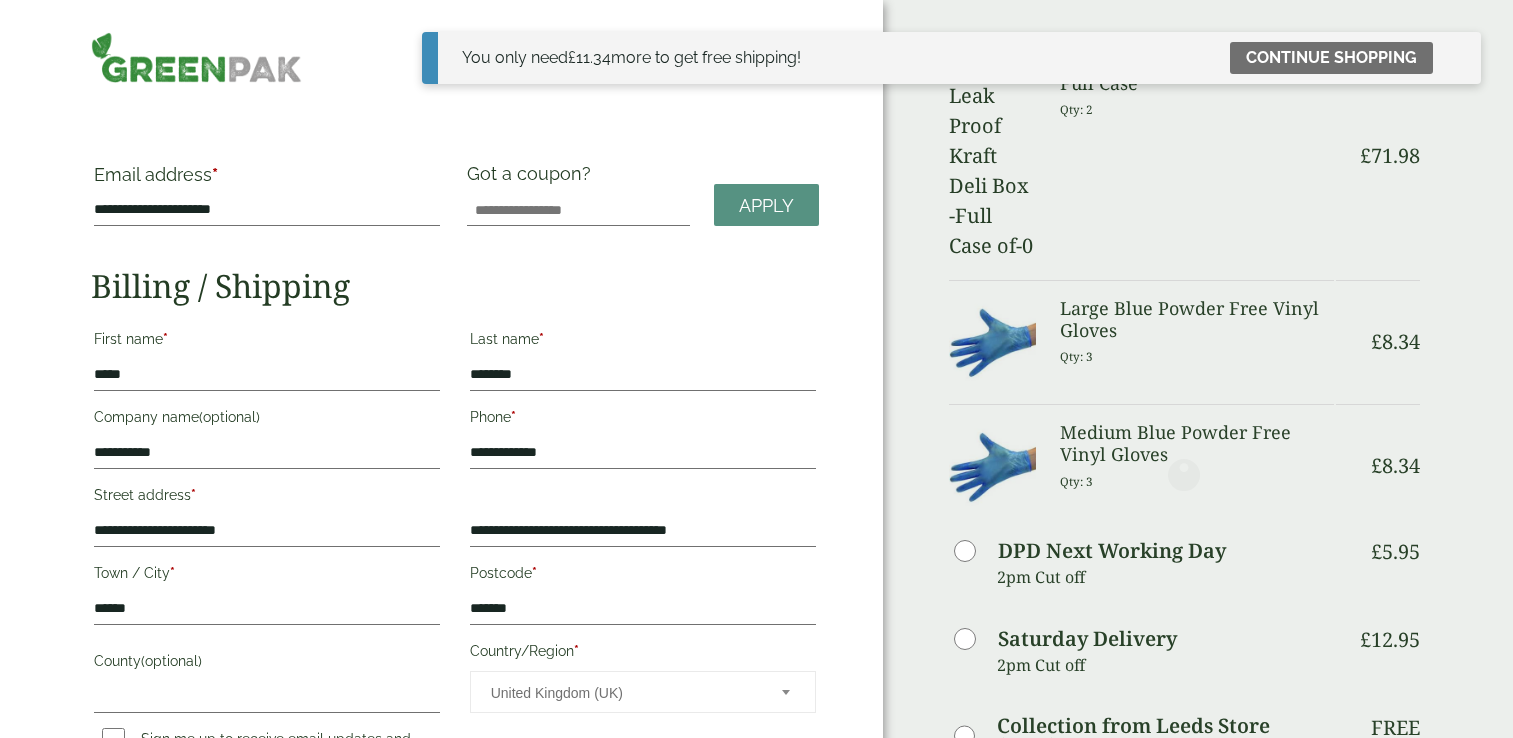 scroll, scrollTop: 0, scrollLeft: 0, axis: both 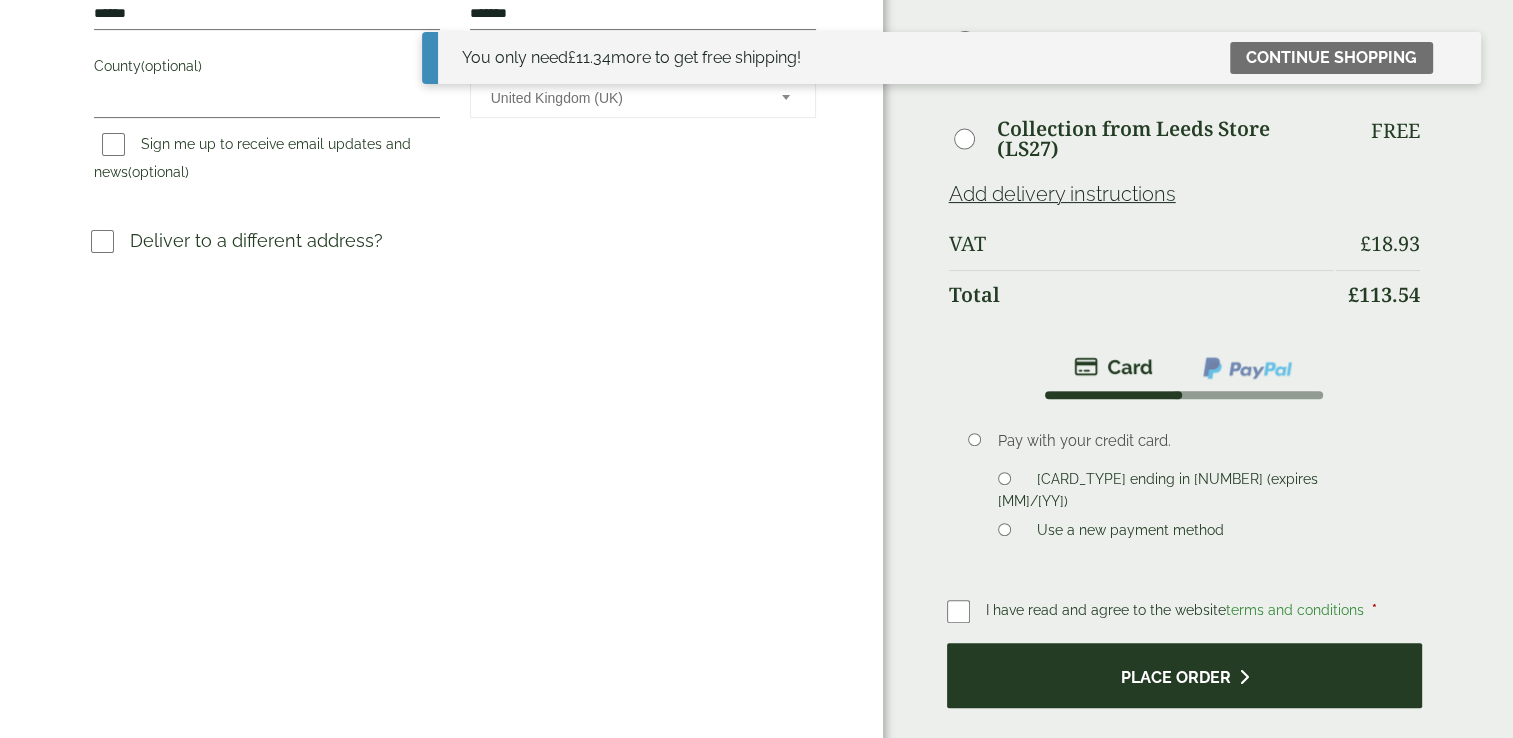 click on "Place order" at bounding box center (1185, 675) 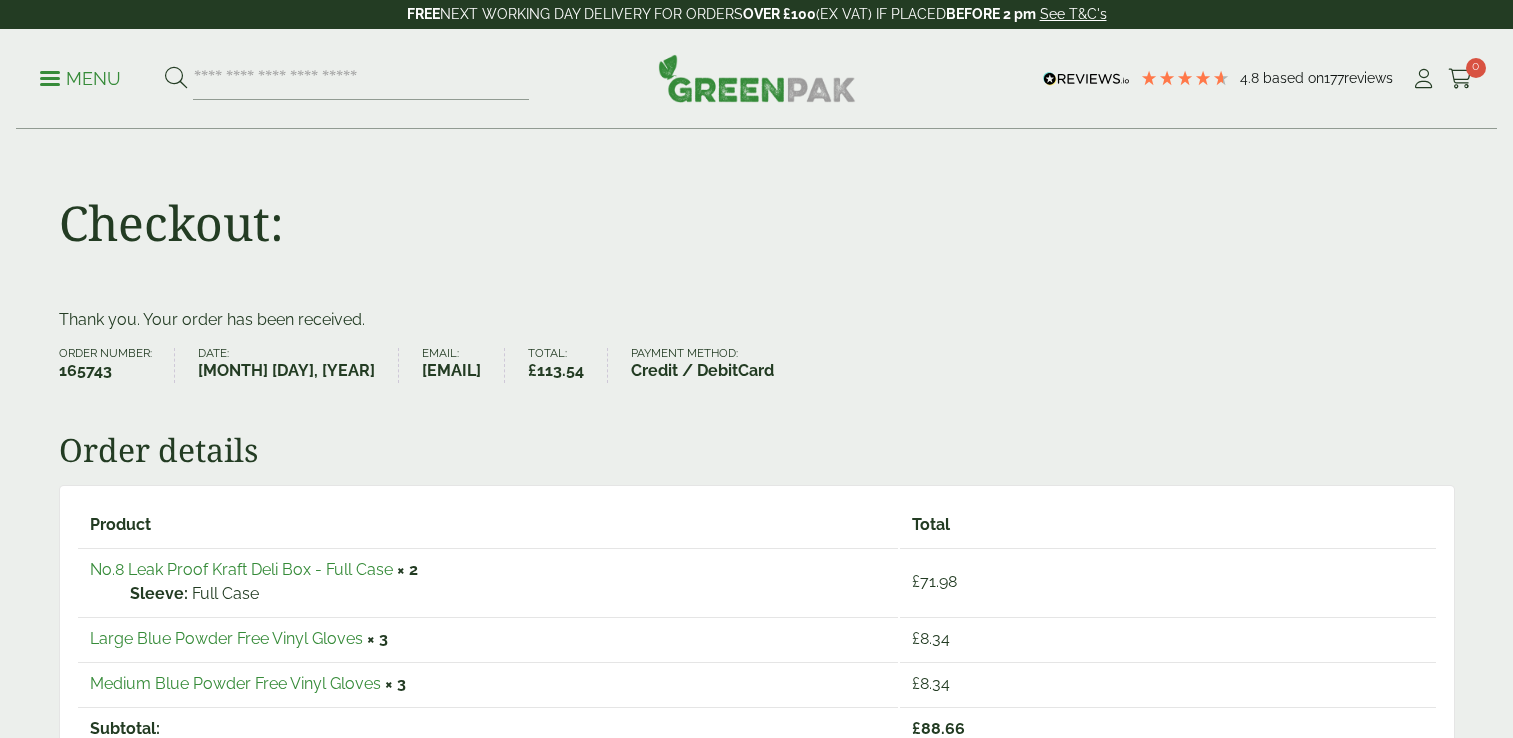 scroll, scrollTop: 0, scrollLeft: 0, axis: both 